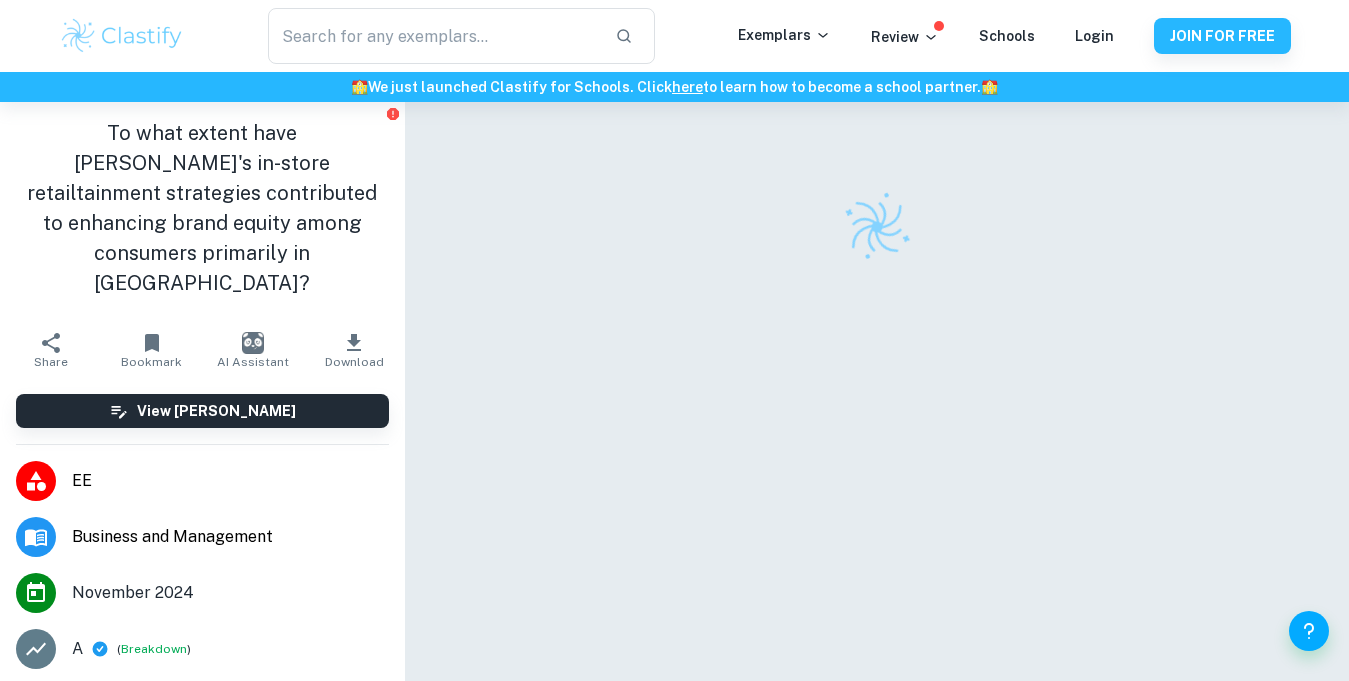 scroll, scrollTop: 0, scrollLeft: 0, axis: both 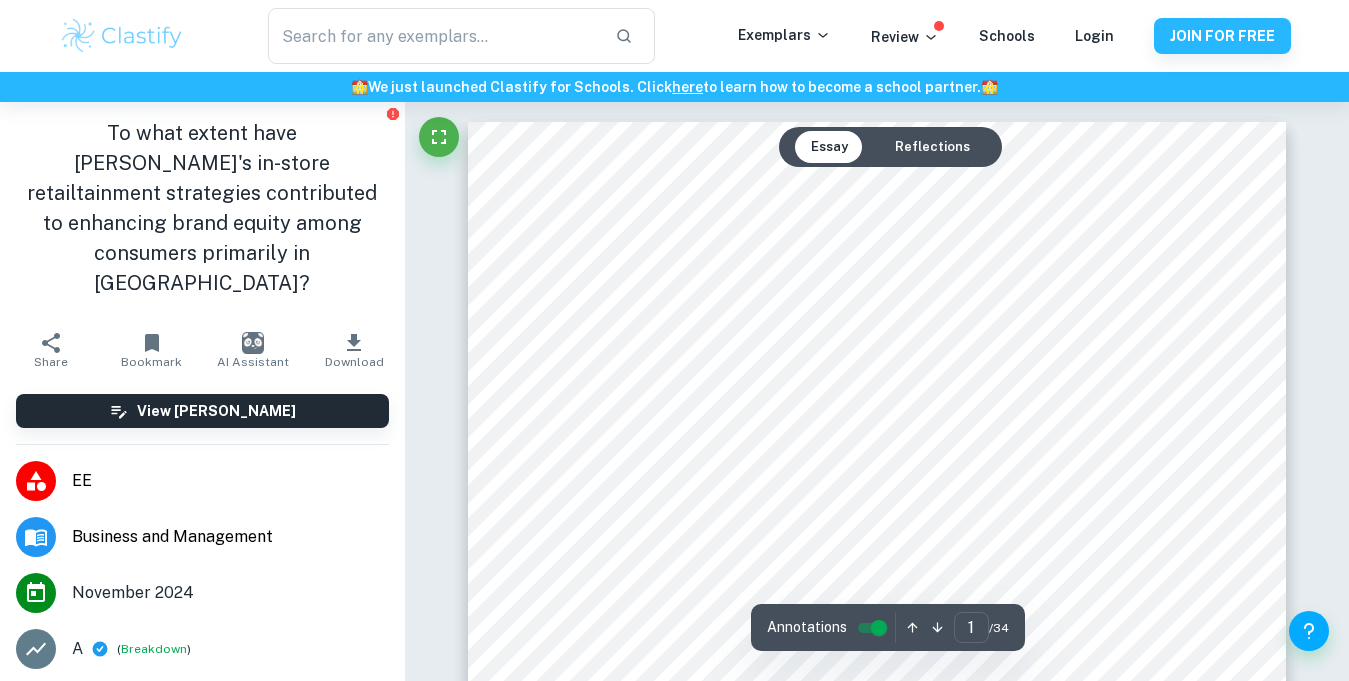 drag, startPoint x: 156, startPoint y: 628, endPoint x: 71, endPoint y: 480, distance: 170.6722 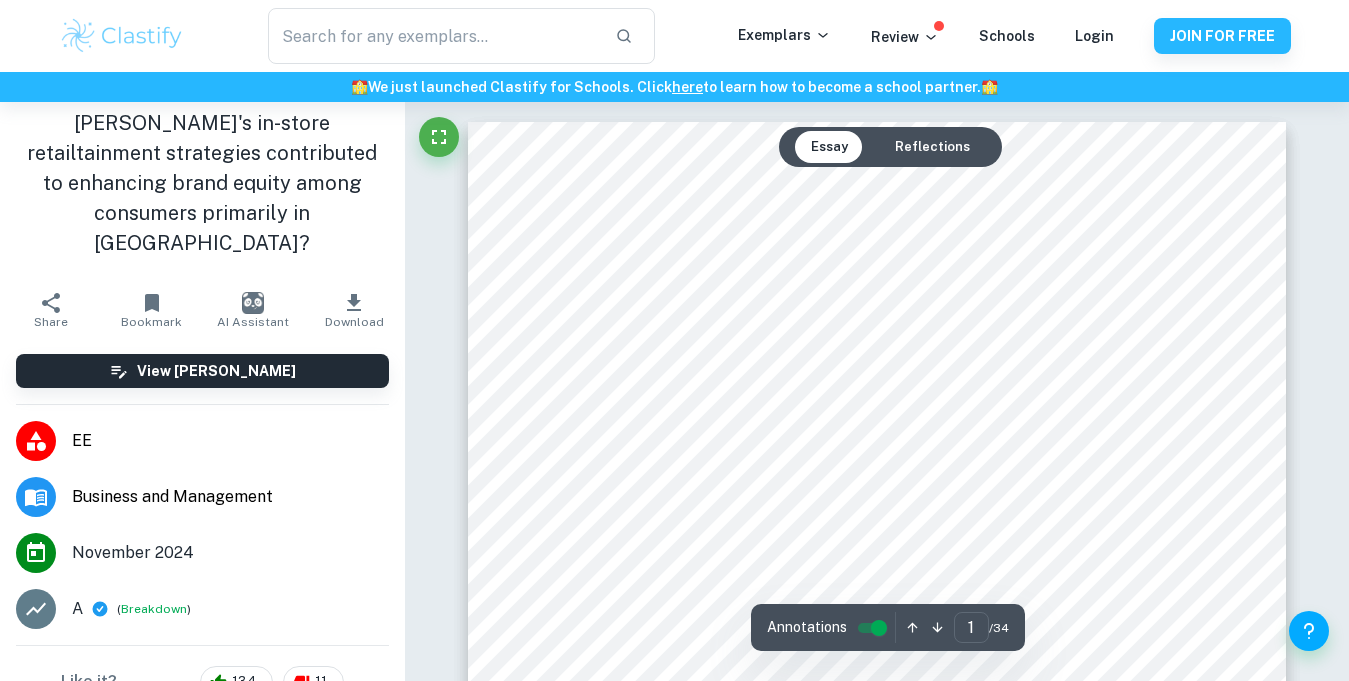 scroll, scrollTop: 160, scrollLeft: 0, axis: vertical 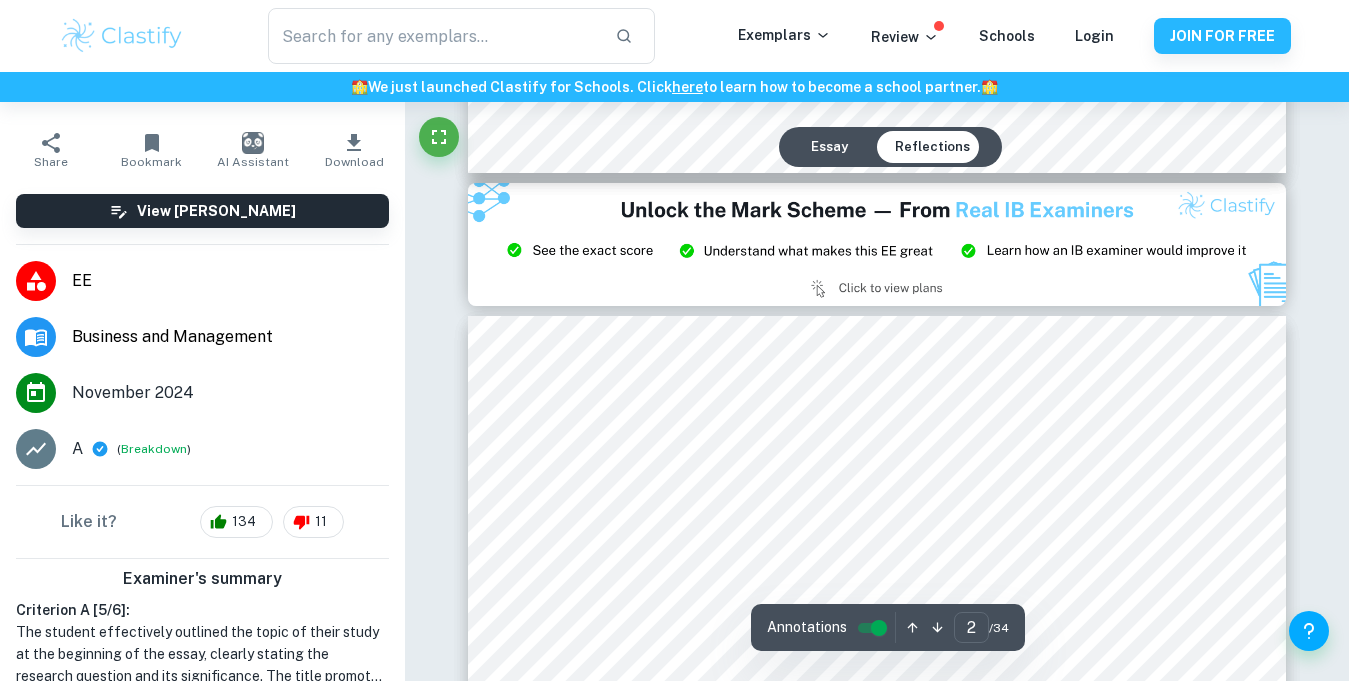 type on "3" 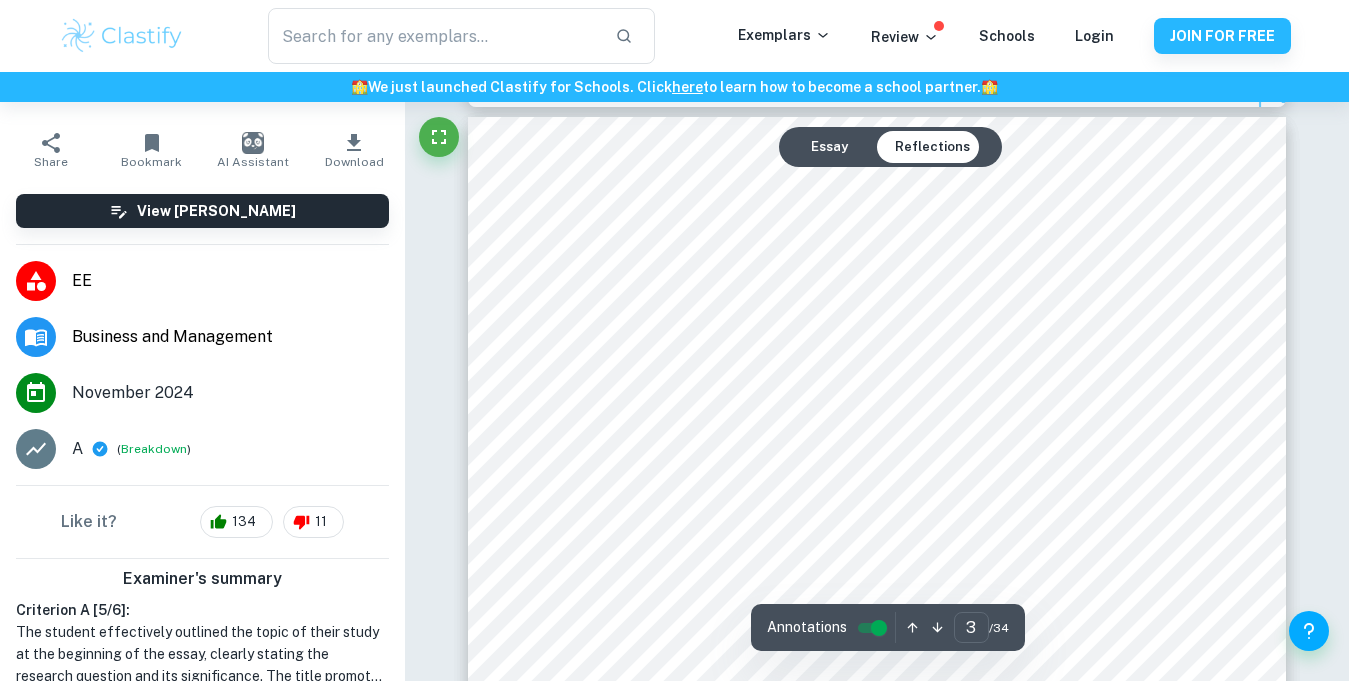 scroll, scrollTop: 2592, scrollLeft: 0, axis: vertical 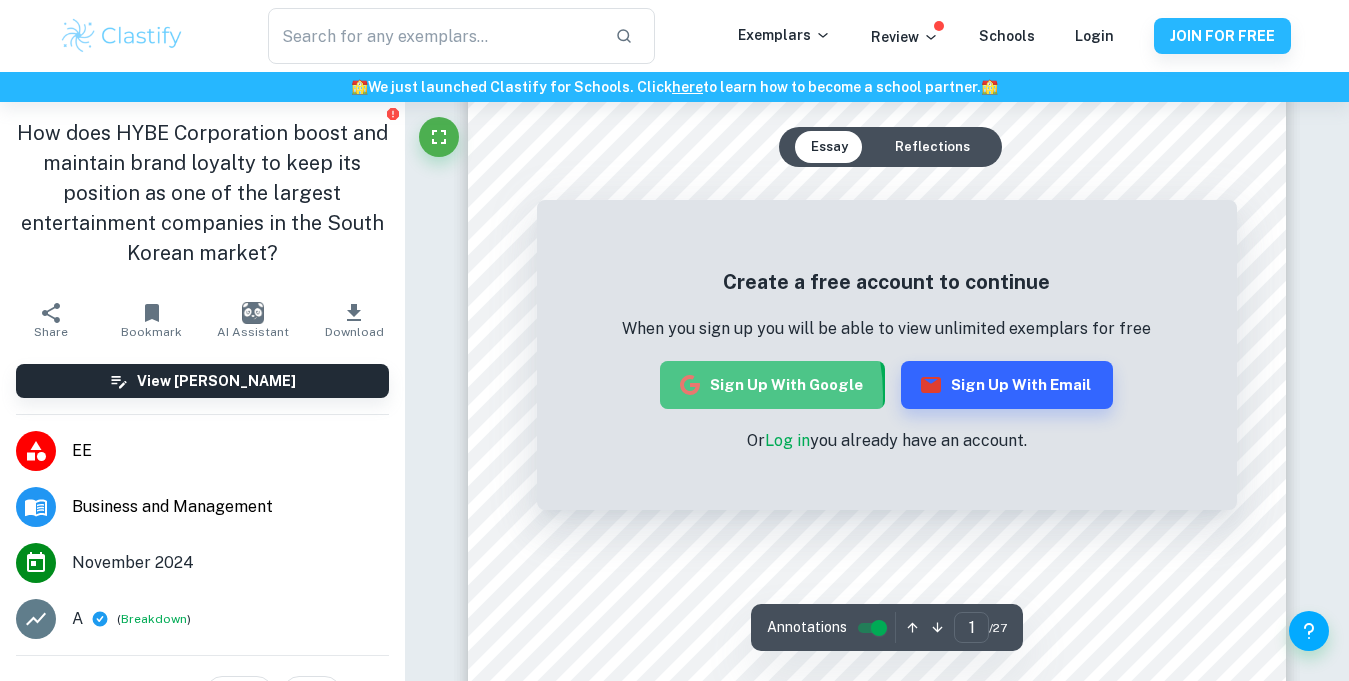 click 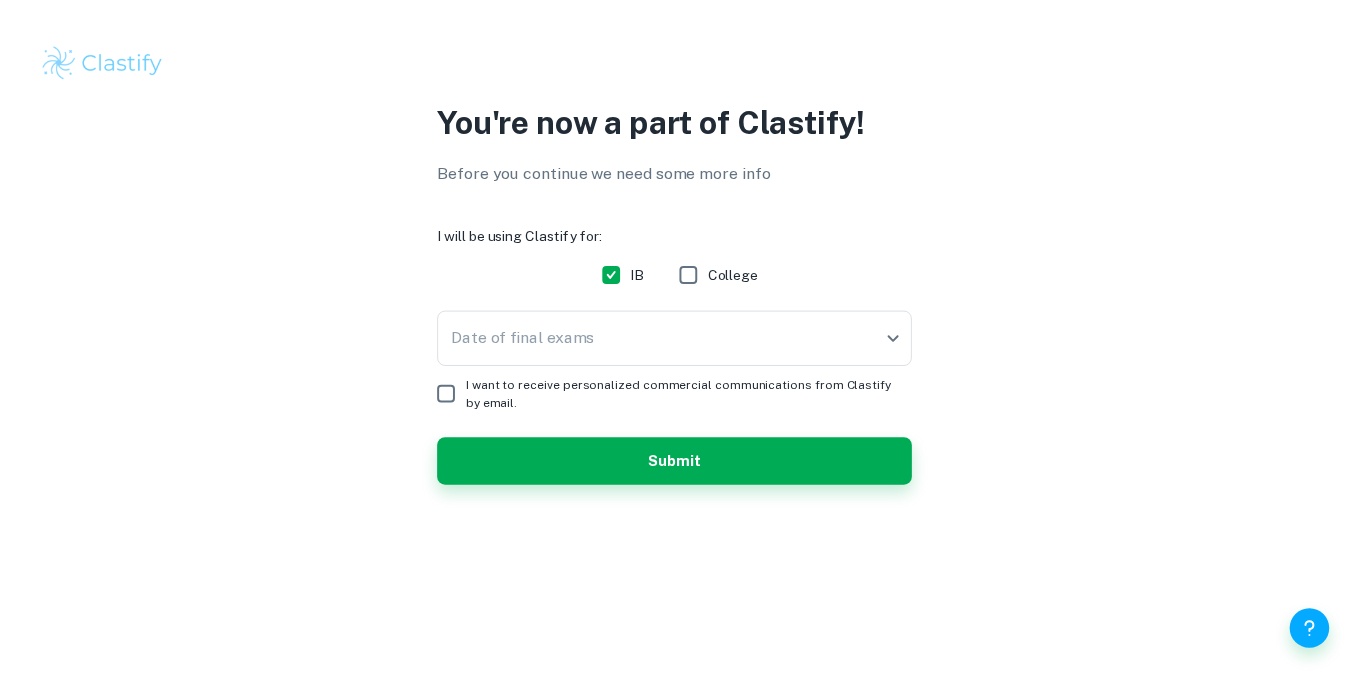 scroll, scrollTop: 0, scrollLeft: 0, axis: both 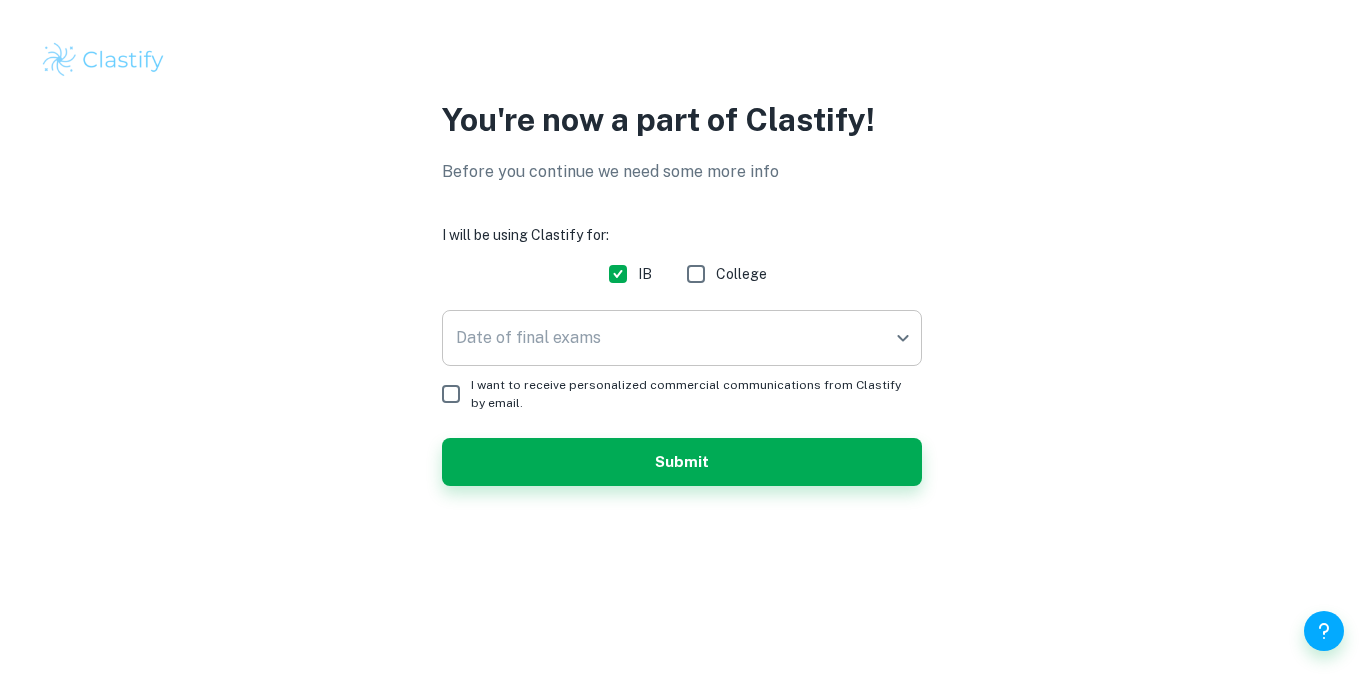 click on "We value your privacy We use cookies to enhance your browsing experience, serve personalised ads or content, and analyse our traffic. By clicking "Accept All", you consent to our use of cookies.   Cookie Policy Customise   Reject All   Accept All   Customise Consent Preferences   We use cookies to help you navigate efficiently and perform certain functions. You will find detailed information about all cookies under each consent category below. The cookies that are categorised as "Necessary" are stored on your browser as they are essential for enabling the basic functionalities of the site. ...  Show more For more information on how Google's third-party cookies operate and handle your data, see:   Google Privacy Policy Necessary Always Active Necessary cookies are required to enable the basic features of this site, such as providing secure log-in or adjusting your consent preferences. These cookies do not store any personally identifiable data. Functional Analytics Performance Advertisement Uncategorised" at bounding box center (682, 340) 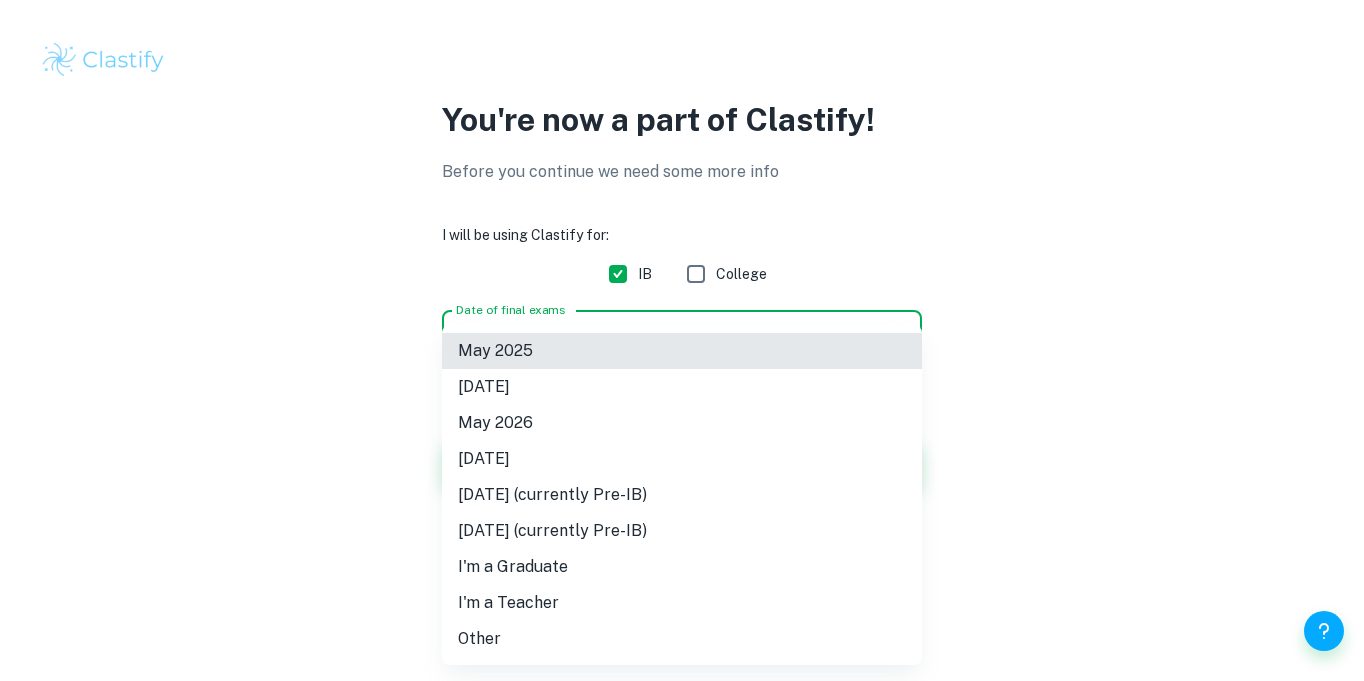 click on "[DATE] (currently Pre-IB)" at bounding box center [682, 531] 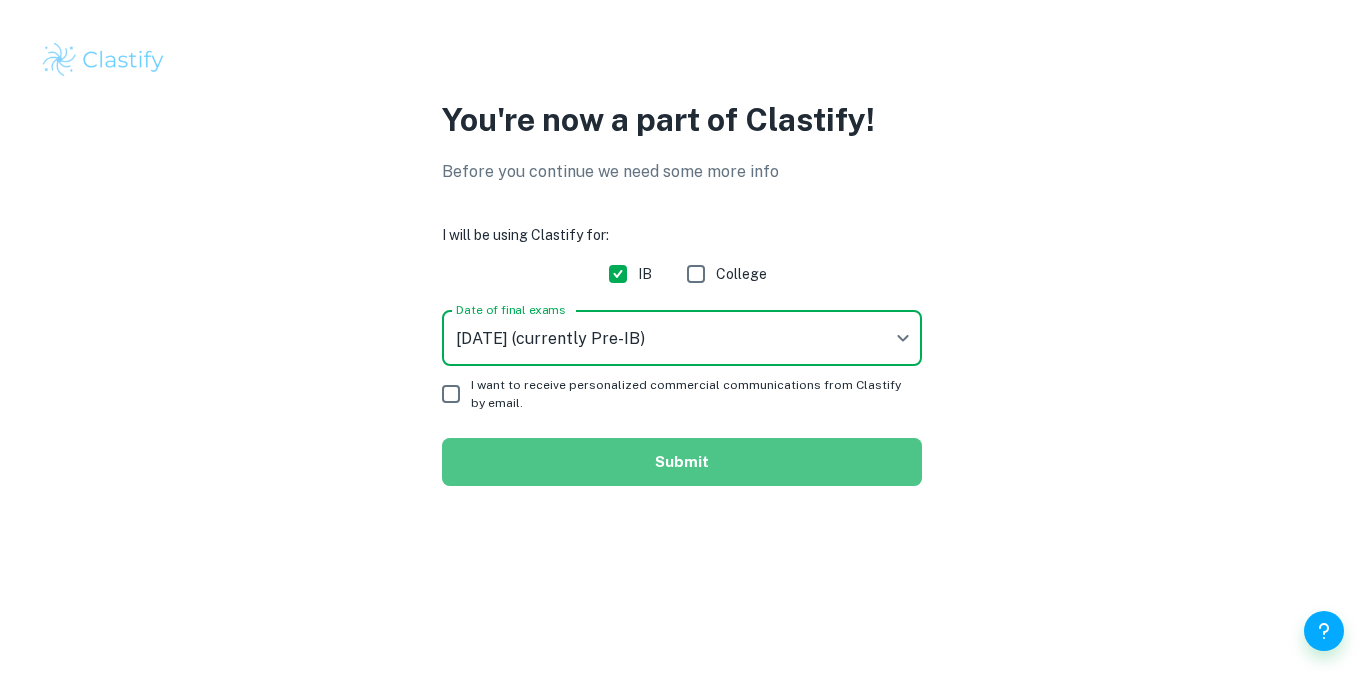 click on "Submit" at bounding box center [682, 462] 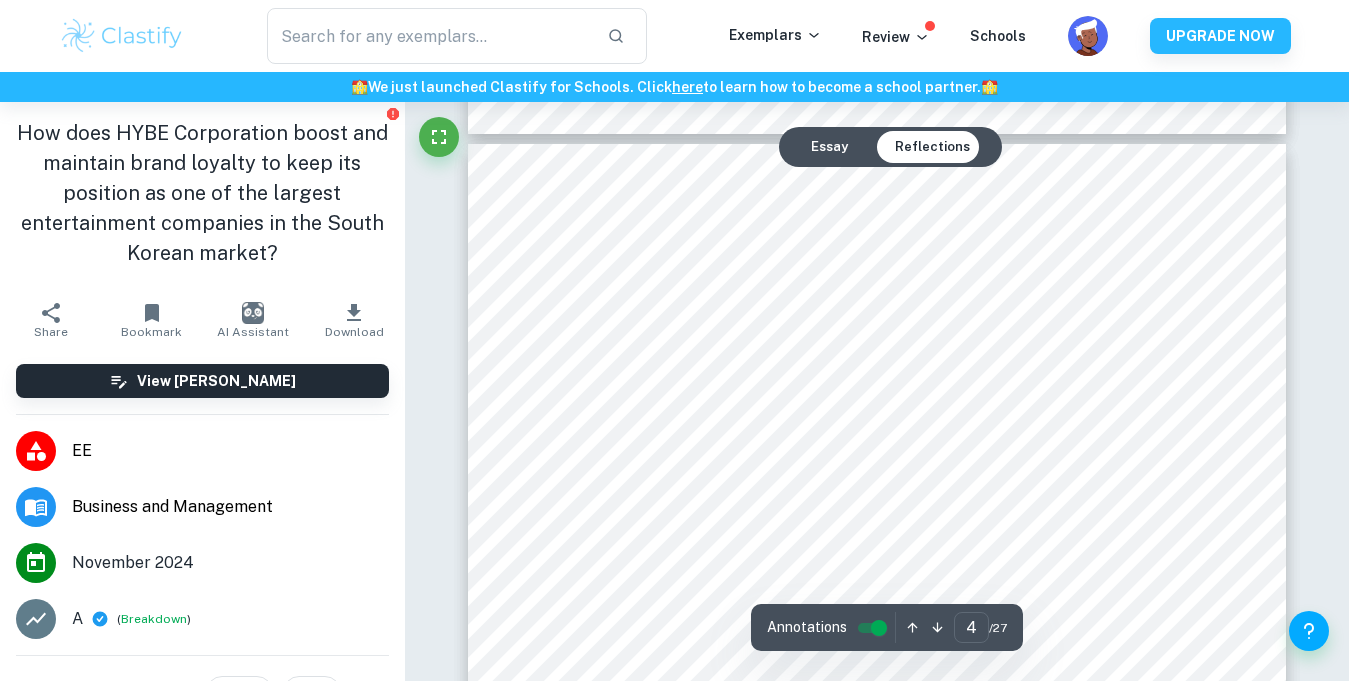 scroll, scrollTop: 3749, scrollLeft: 0, axis: vertical 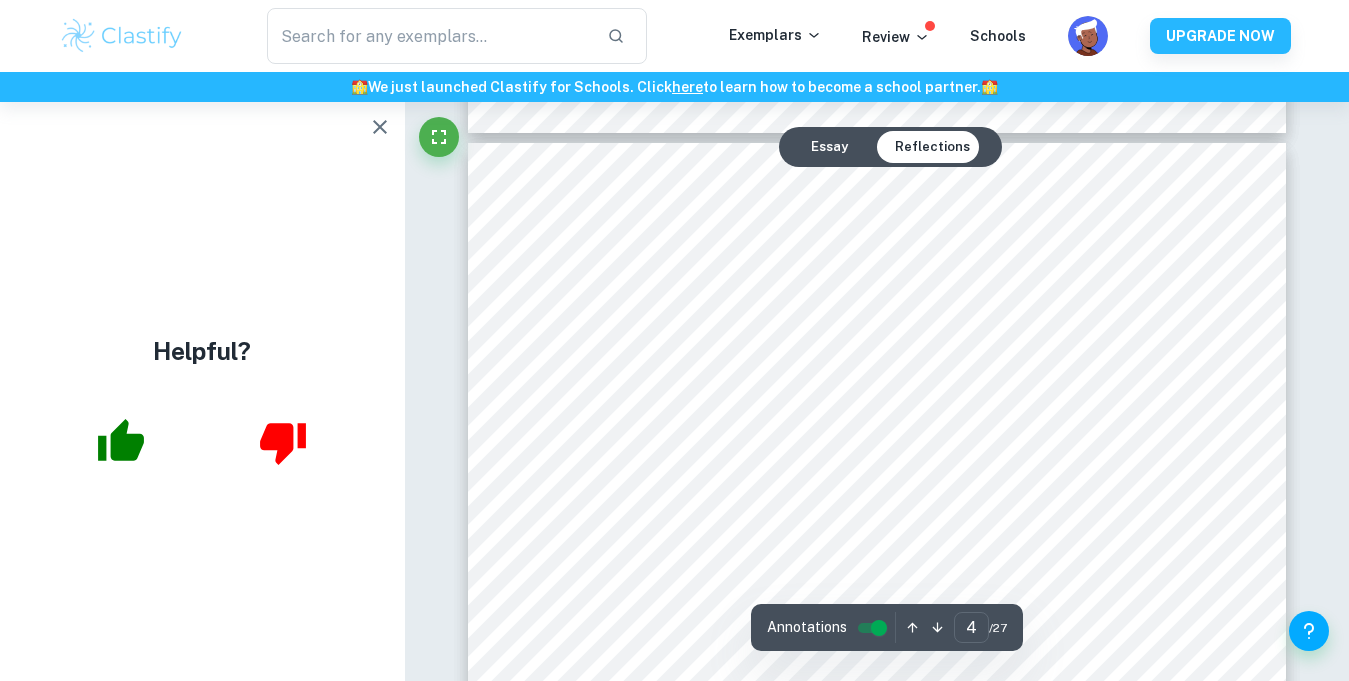 click on "Essay" at bounding box center (829, 147) 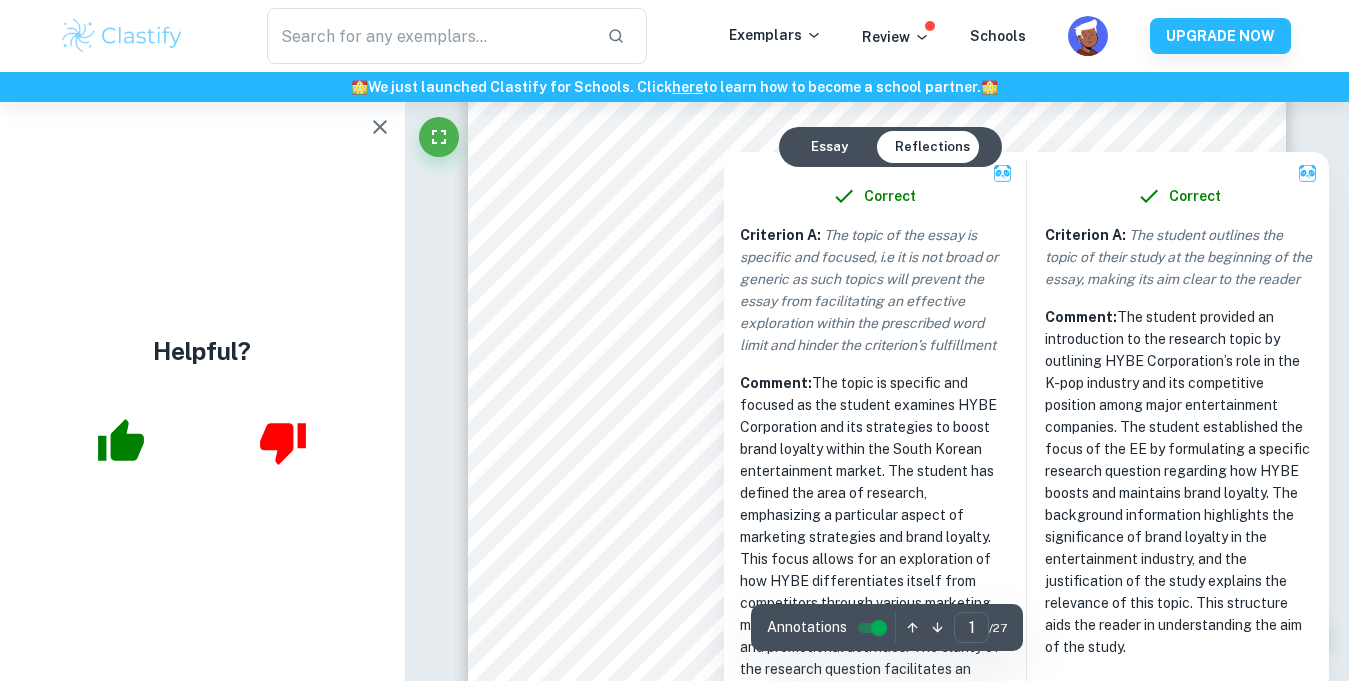 scroll, scrollTop: 63, scrollLeft: 0, axis: vertical 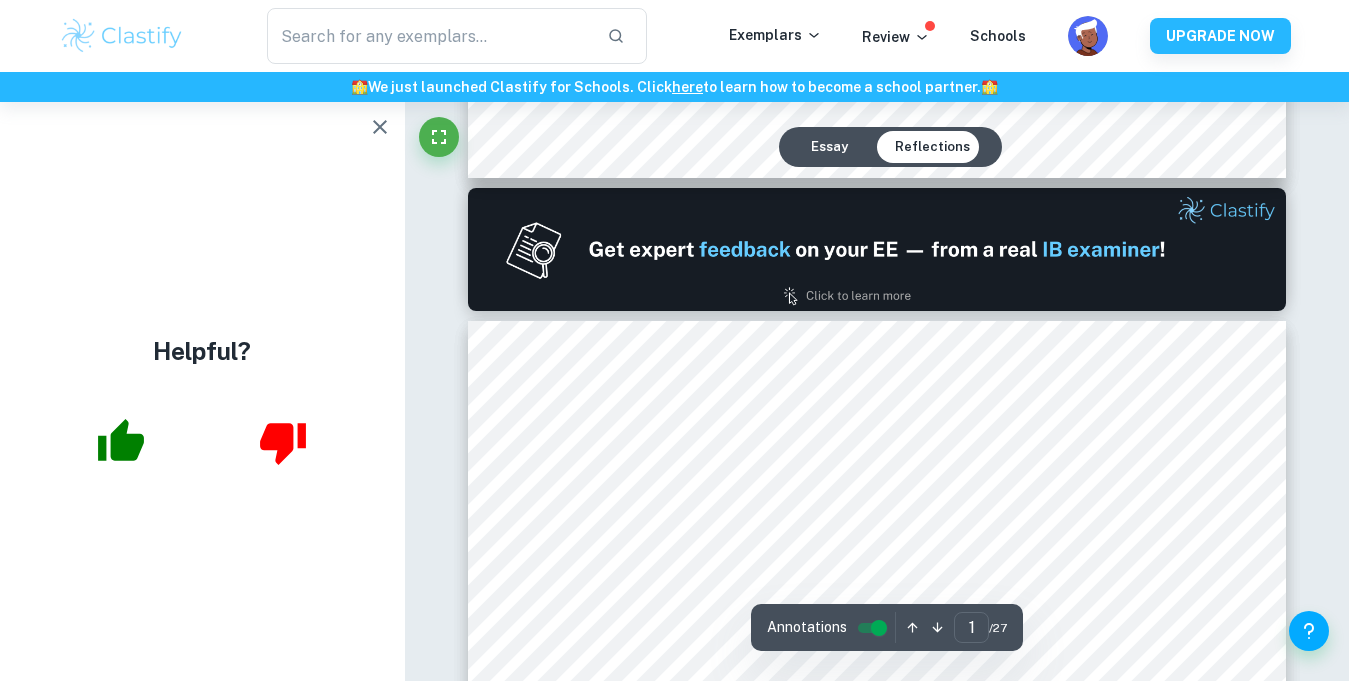 type on "2" 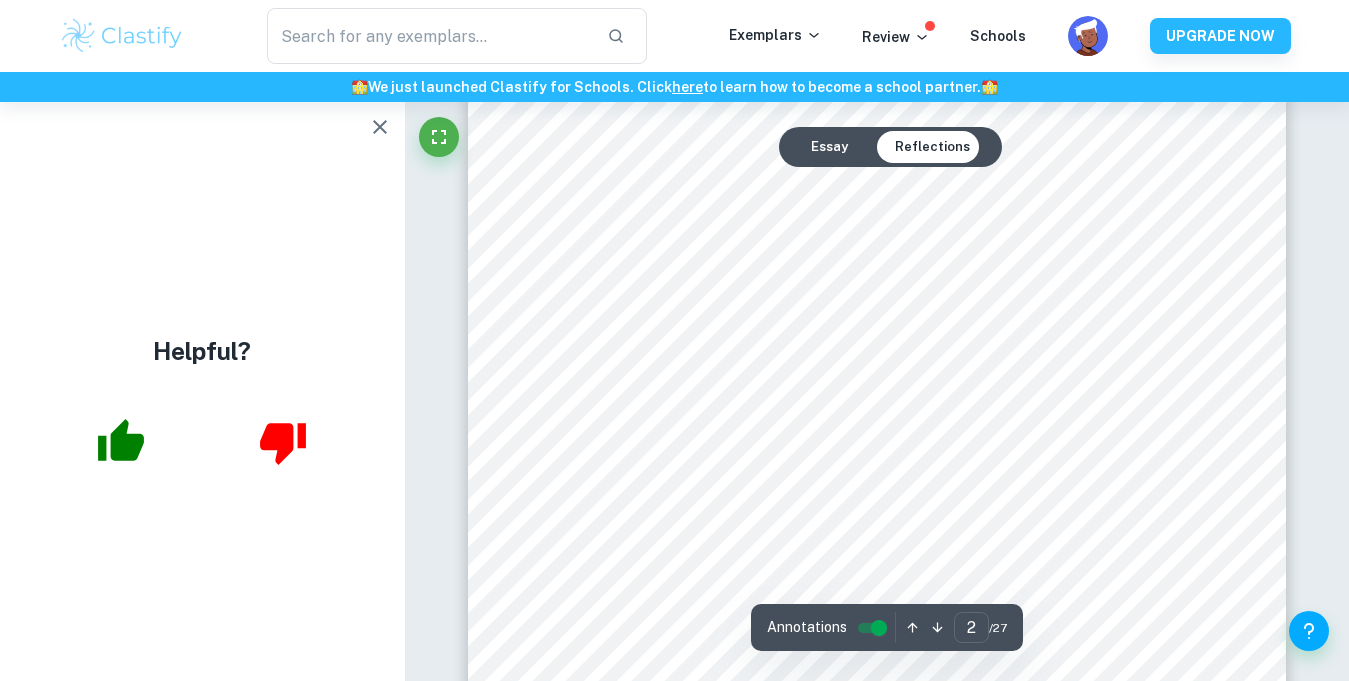 scroll, scrollTop: 1340, scrollLeft: 0, axis: vertical 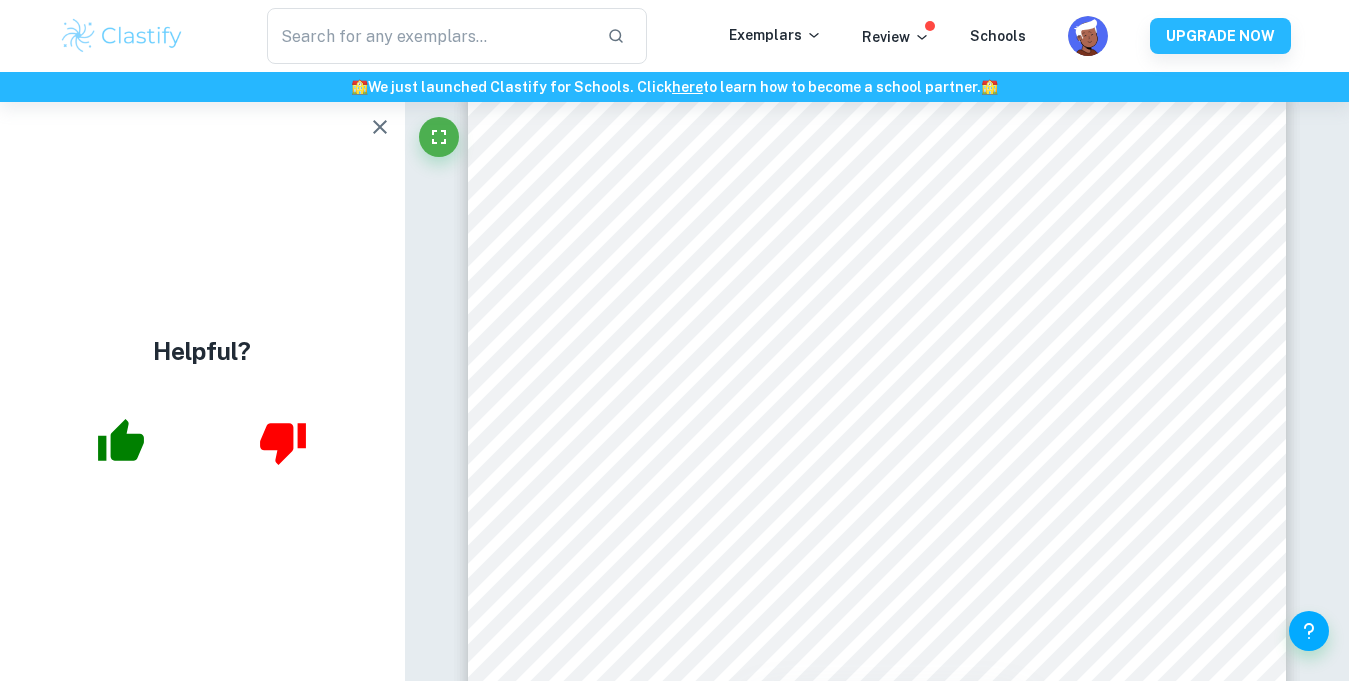 click at bounding box center (877, 249) 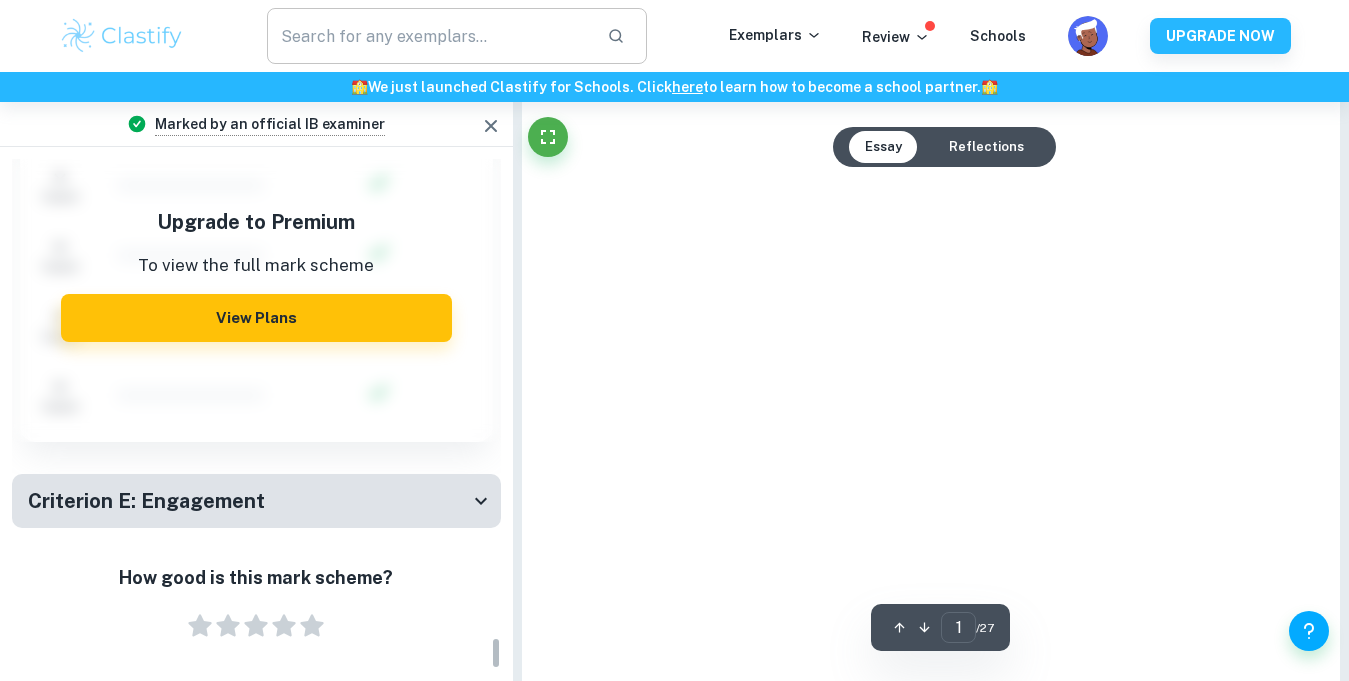 scroll, scrollTop: 7570, scrollLeft: 0, axis: vertical 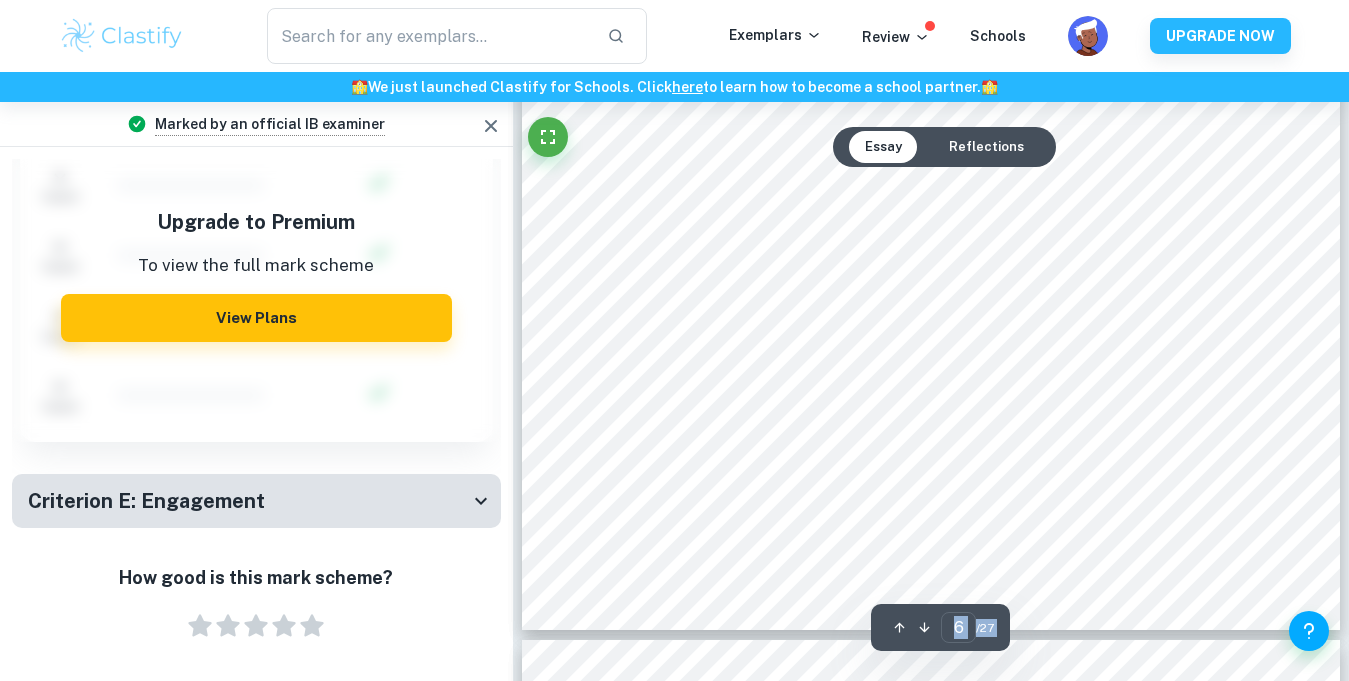 click at bounding box center [513, -6654] 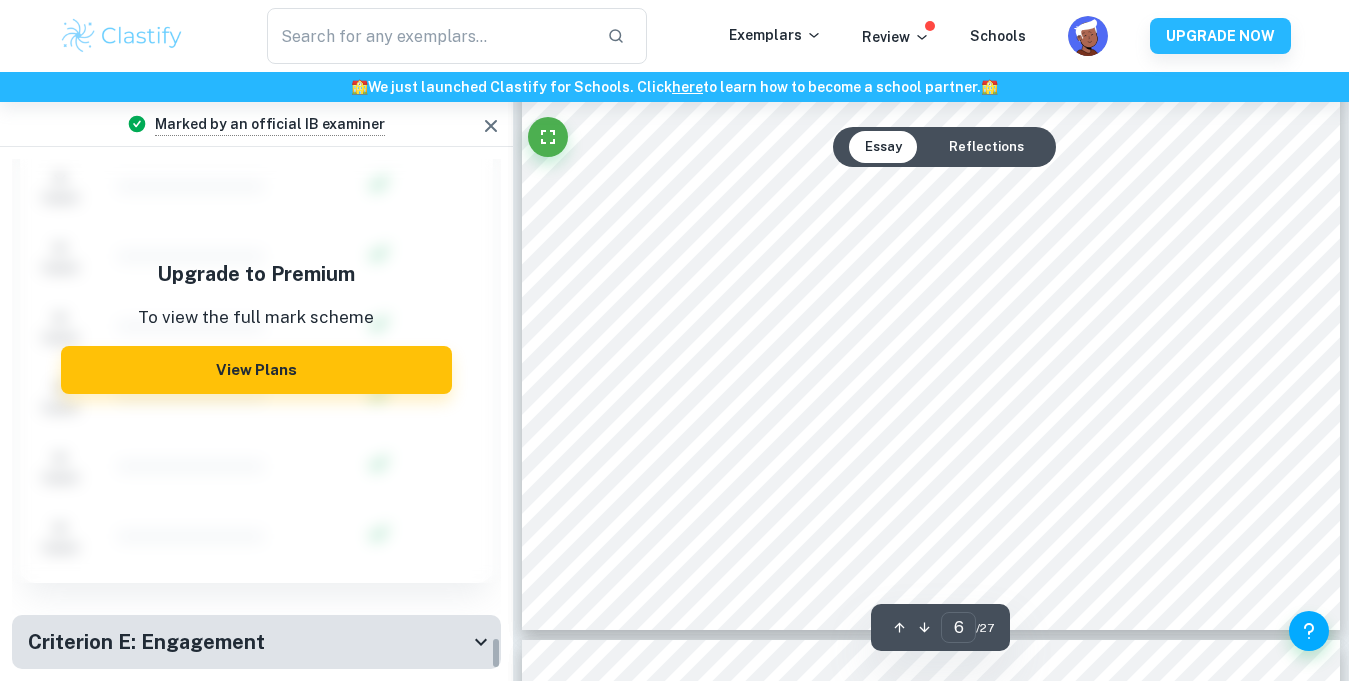 click at bounding box center [924, 251] 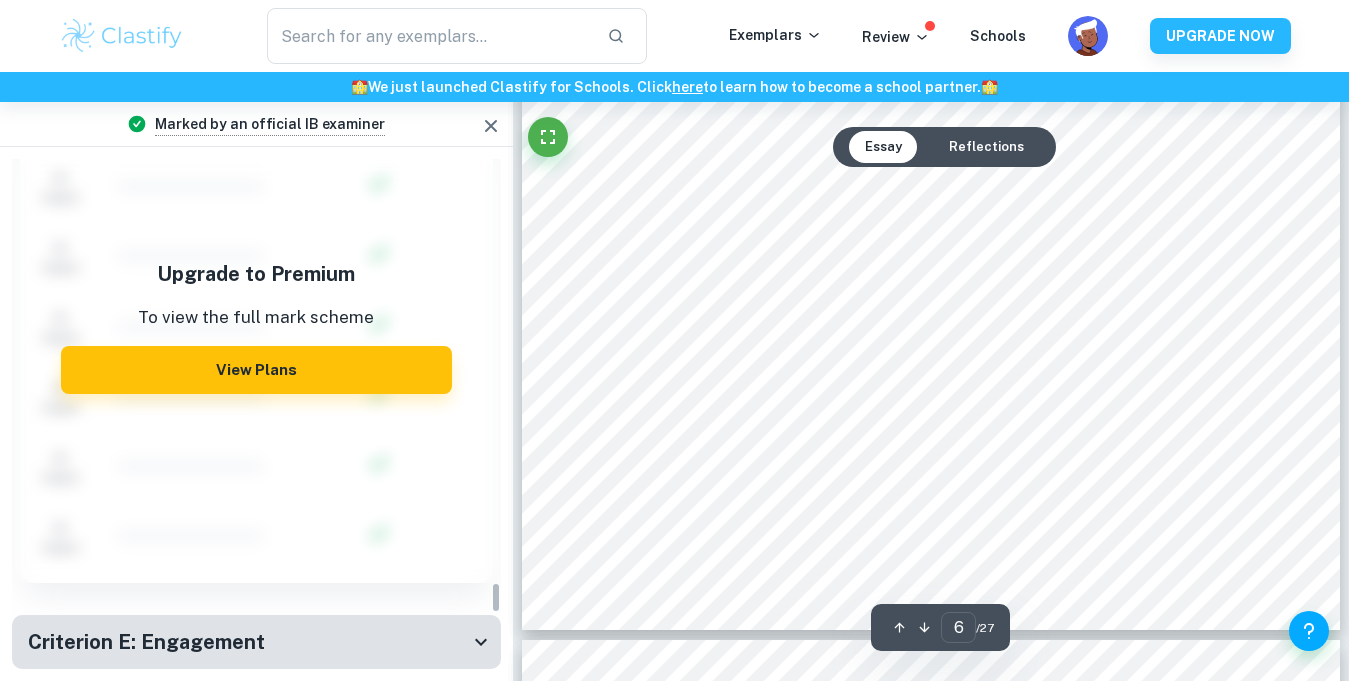 scroll, scrollTop: 6810, scrollLeft: 0, axis: vertical 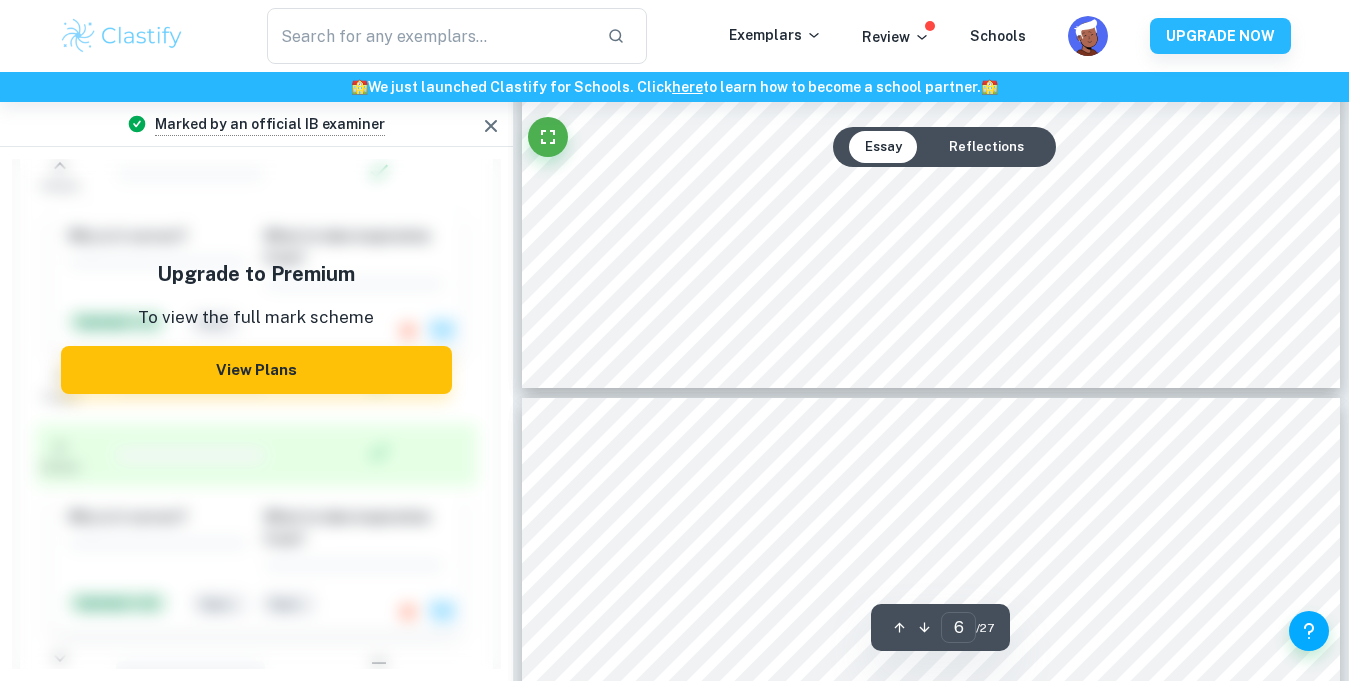 type on "7" 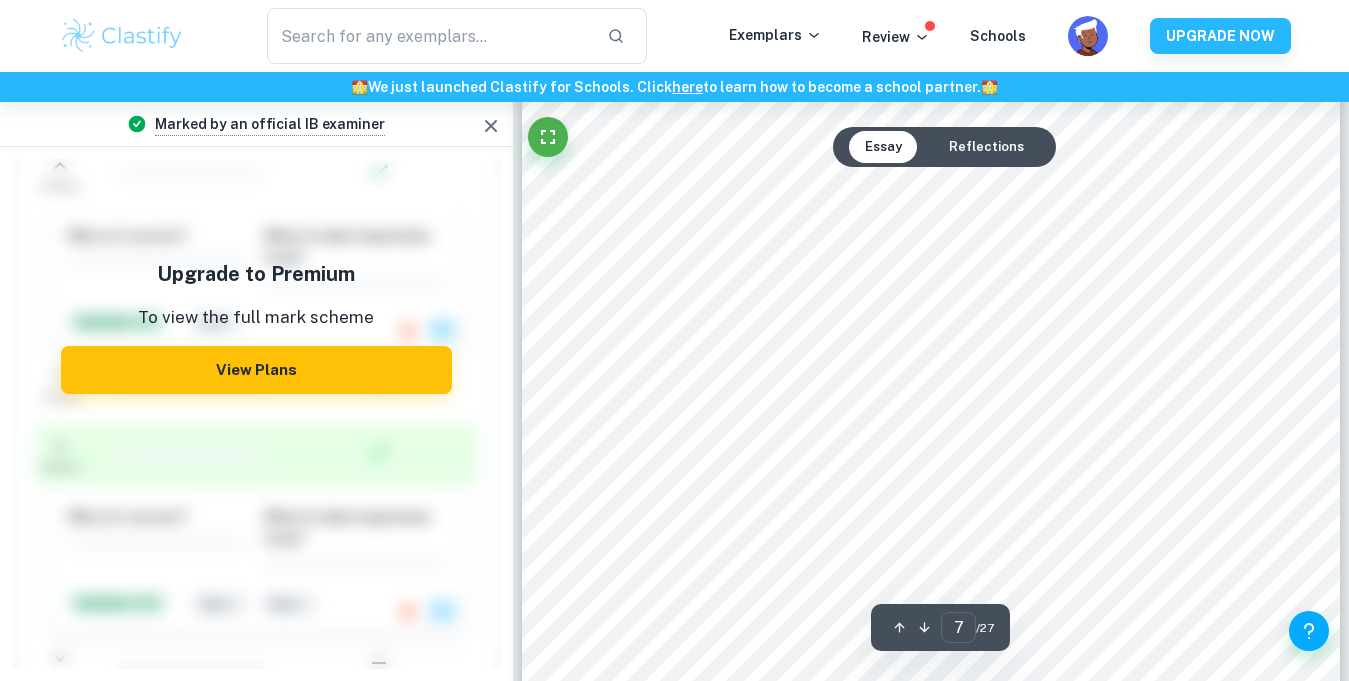 scroll, scrollTop: 7442, scrollLeft: 0, axis: vertical 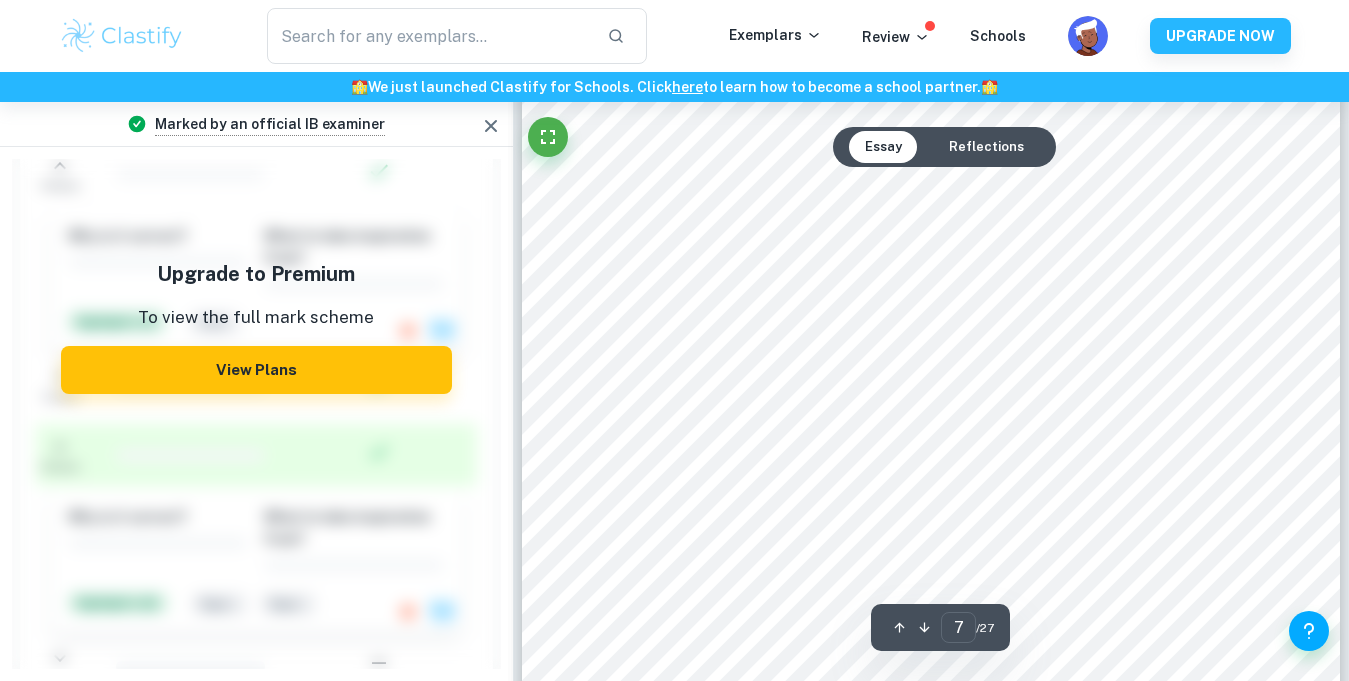 click at bounding box center [513, -7340] 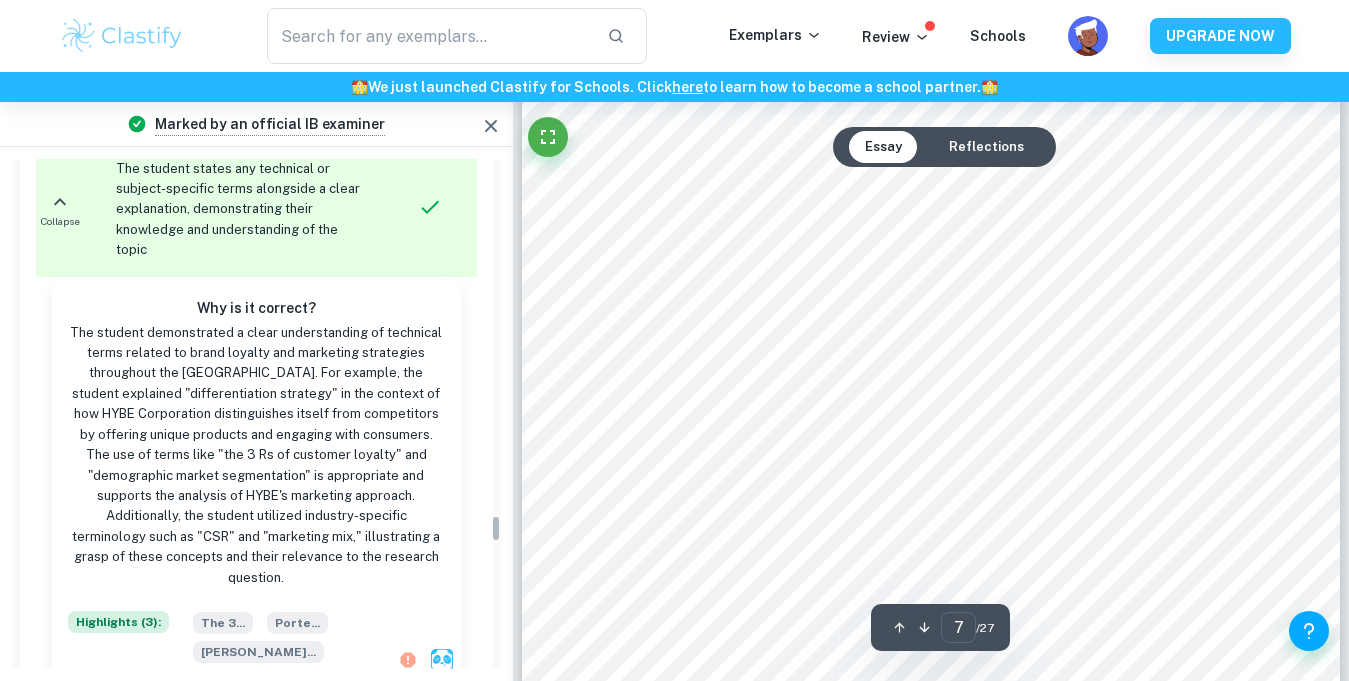 scroll, scrollTop: 7457, scrollLeft: 0, axis: vertical 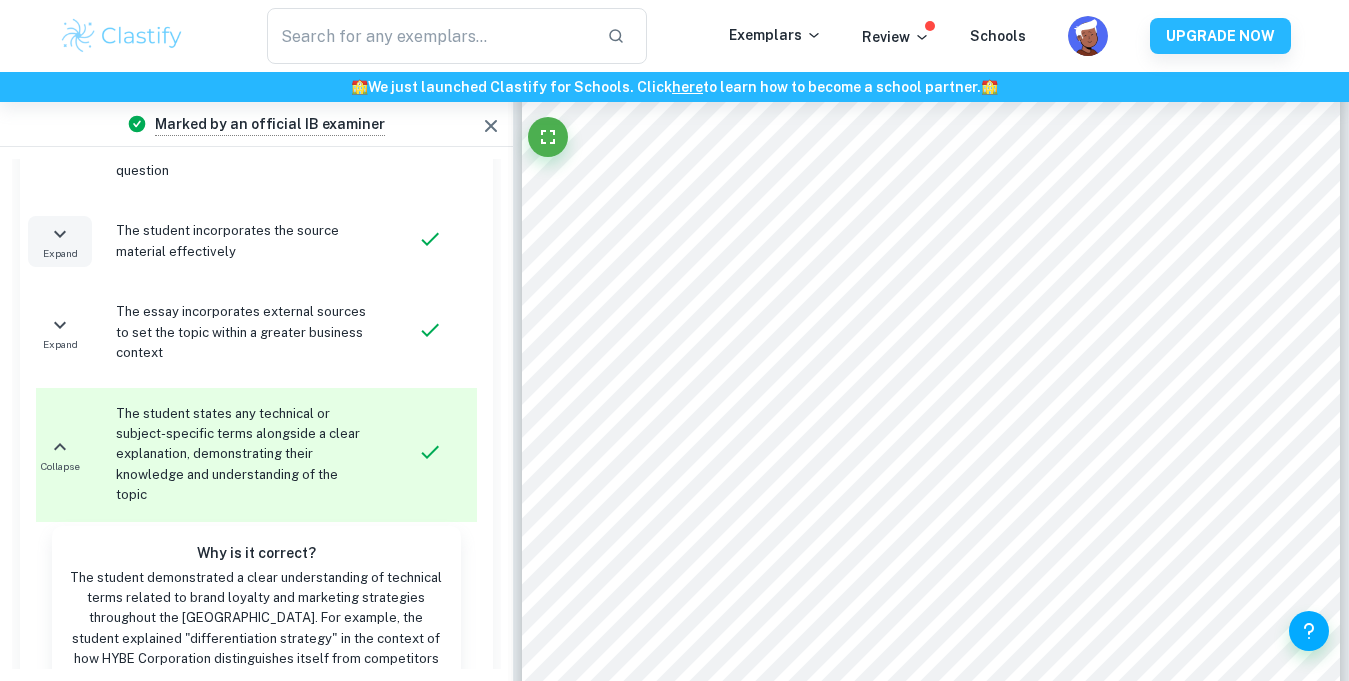 click on "Expand" at bounding box center [60, 253] 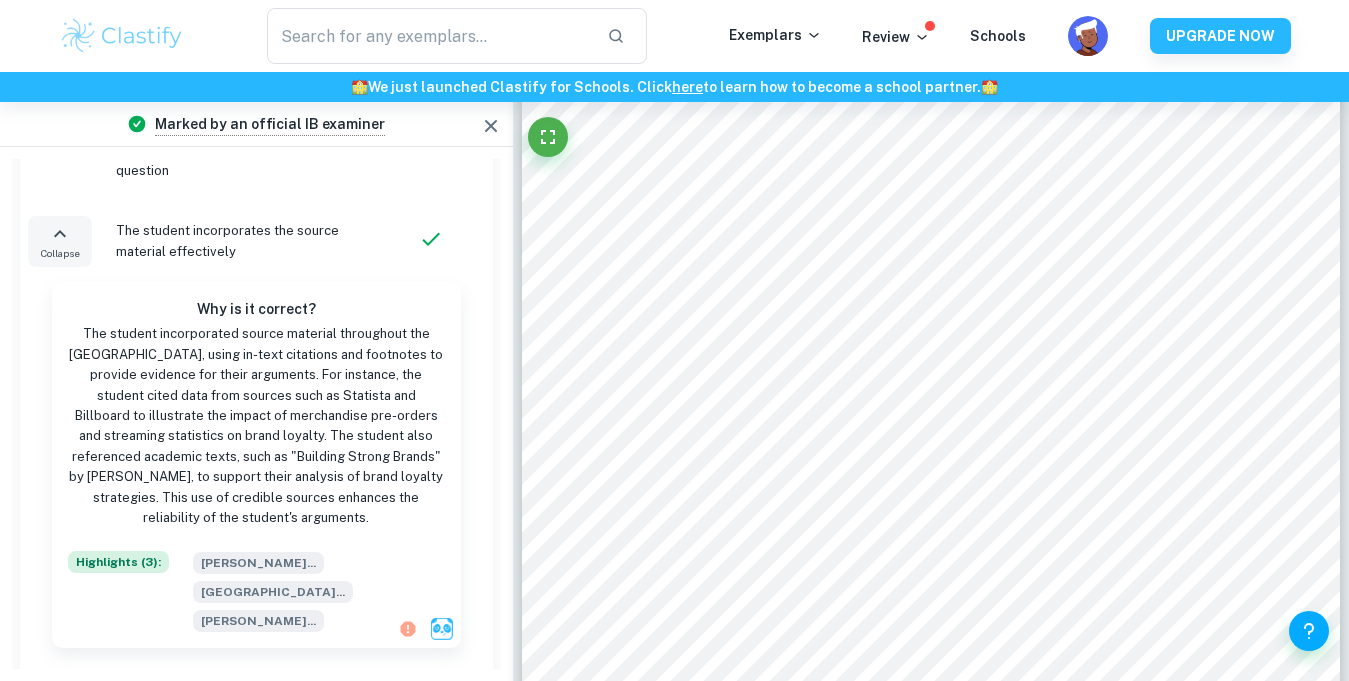 scroll, scrollTop: 7457, scrollLeft: 0, axis: vertical 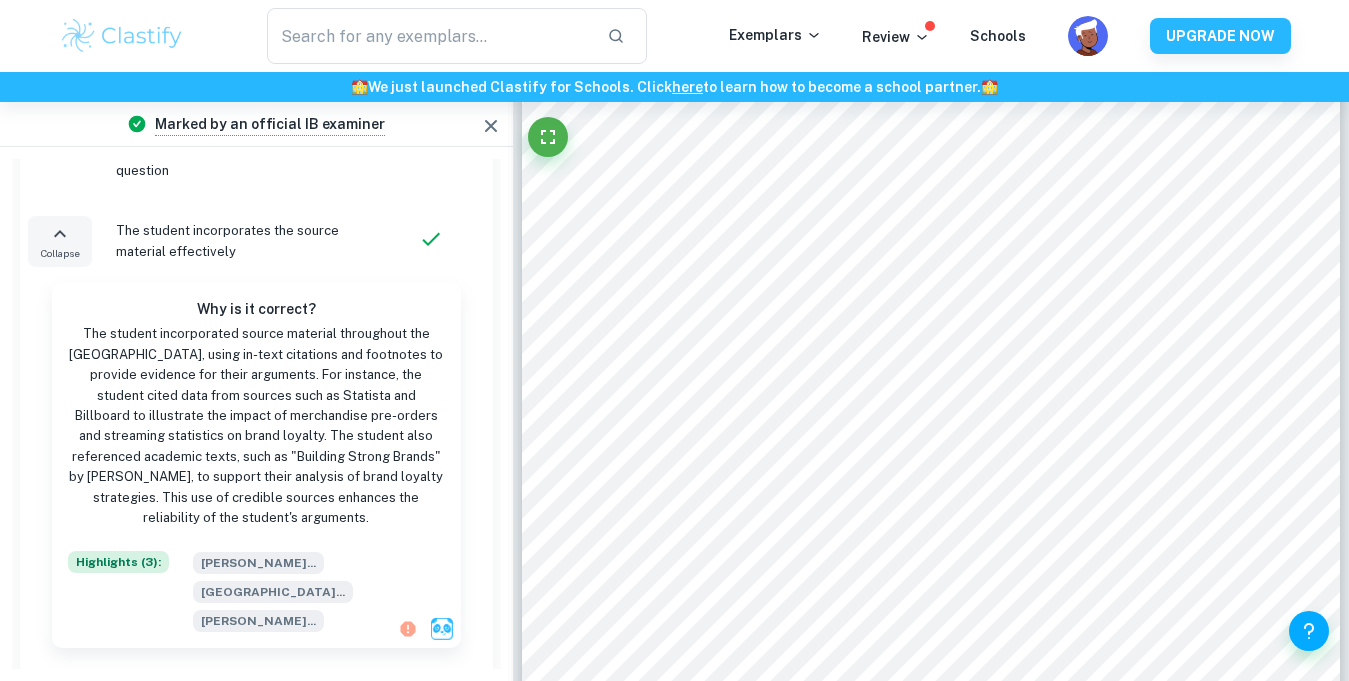 click on "Collapse" at bounding box center [60, 241] 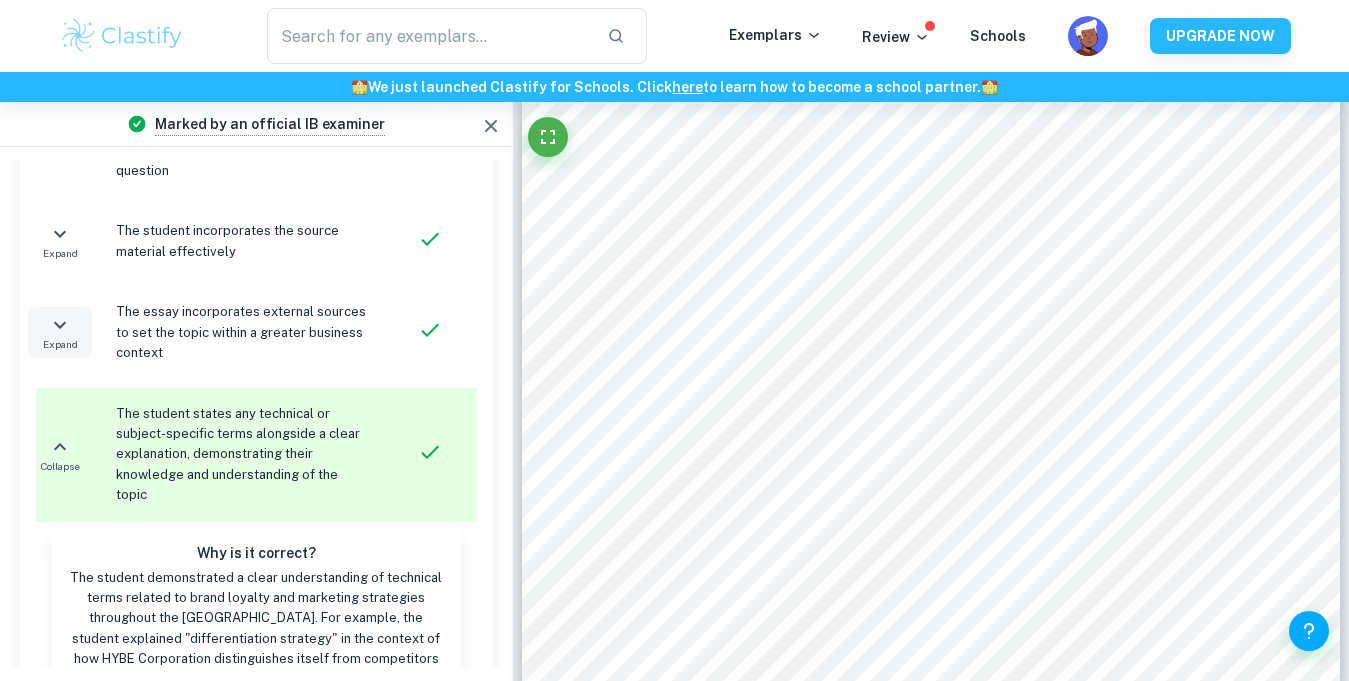 click on "Expand" at bounding box center [60, 332] 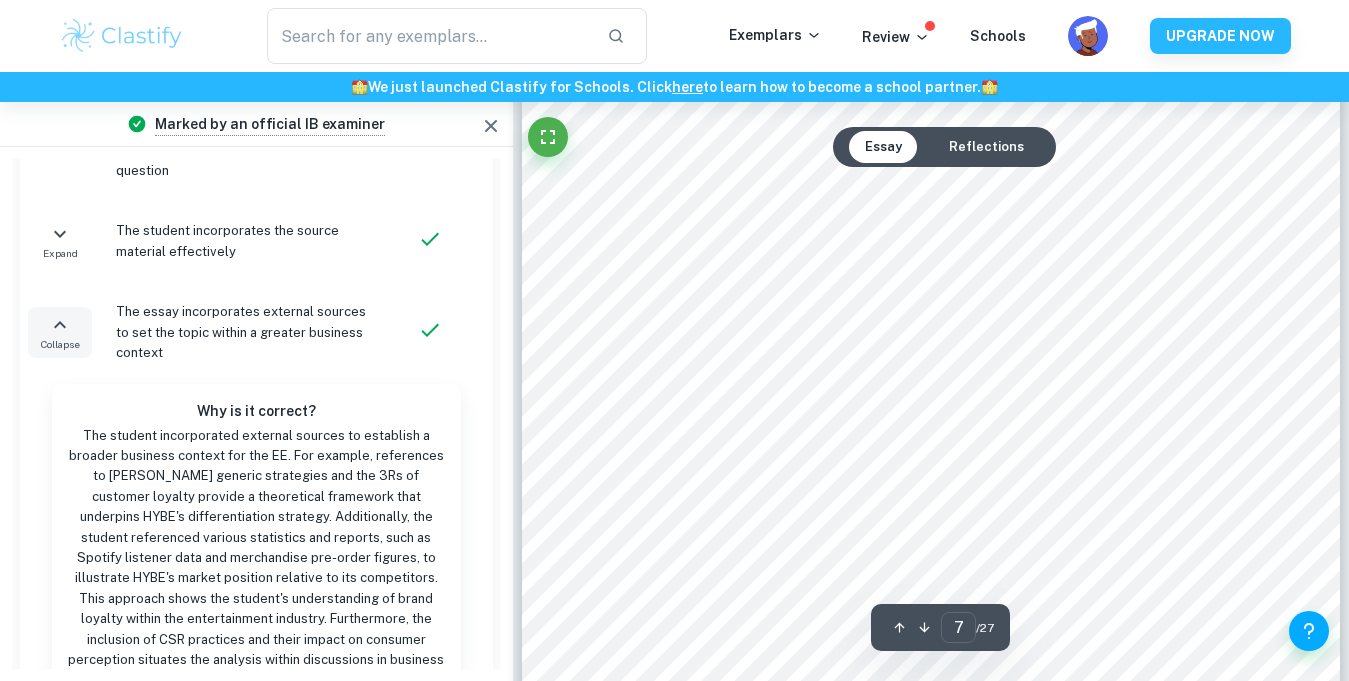 scroll, scrollTop: 7494, scrollLeft: 0, axis: vertical 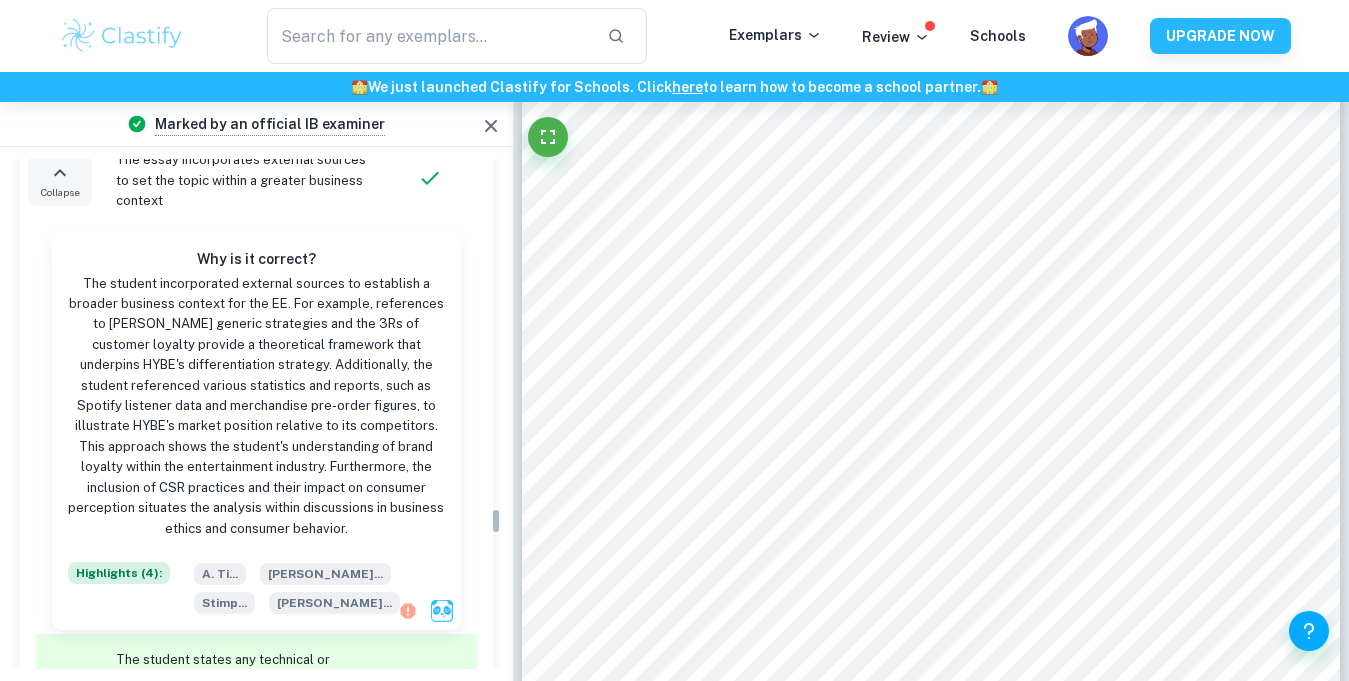 type 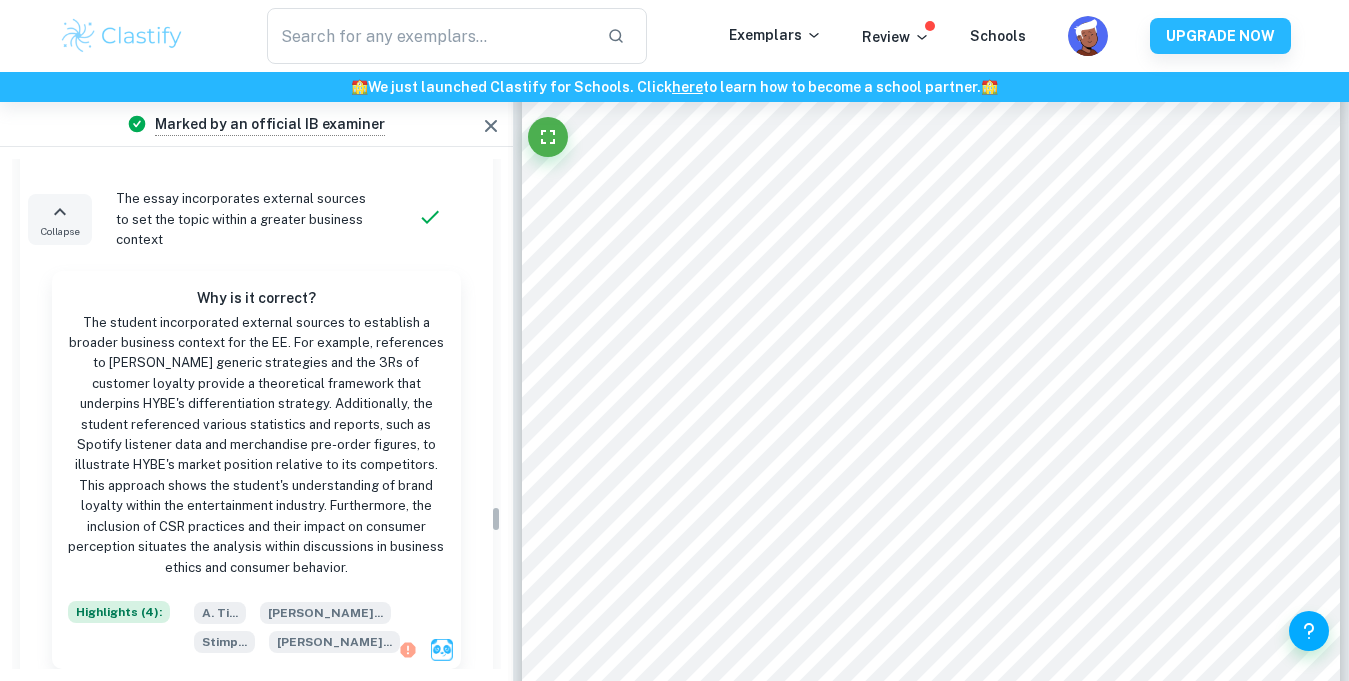 scroll, scrollTop: 6661, scrollLeft: 0, axis: vertical 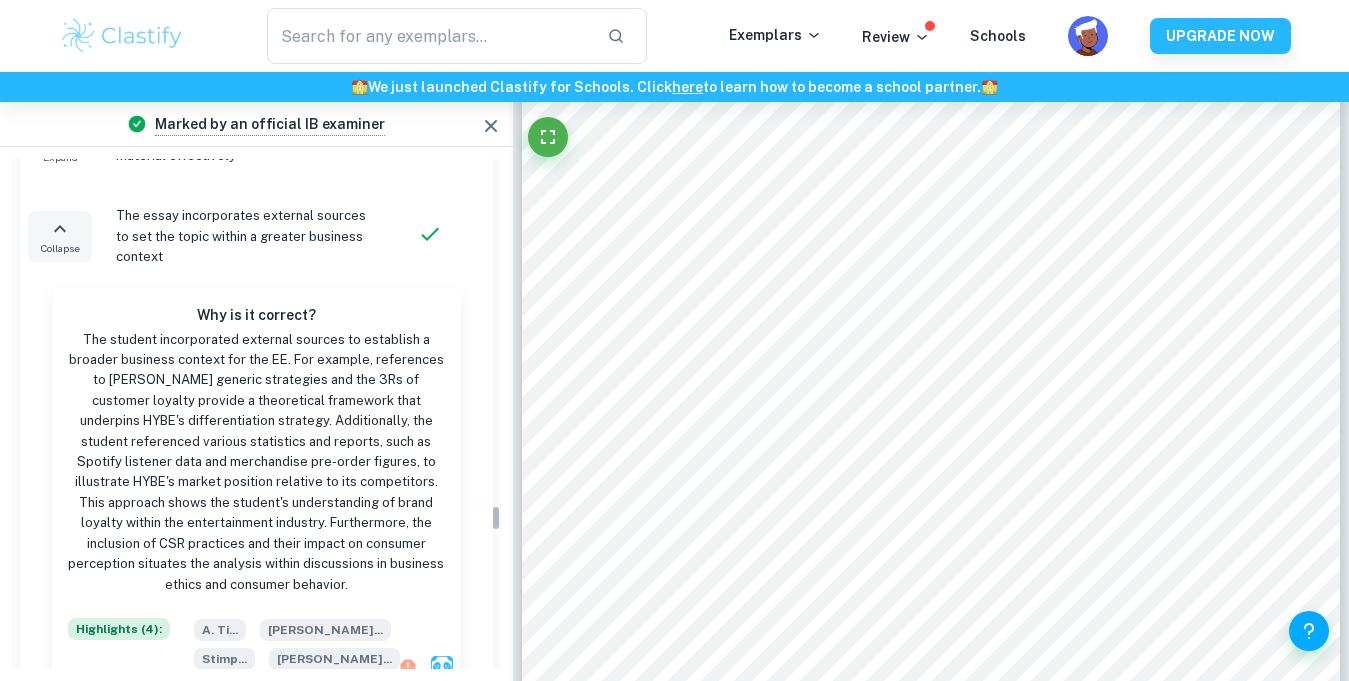 click on "Collapse" at bounding box center [60, 248] 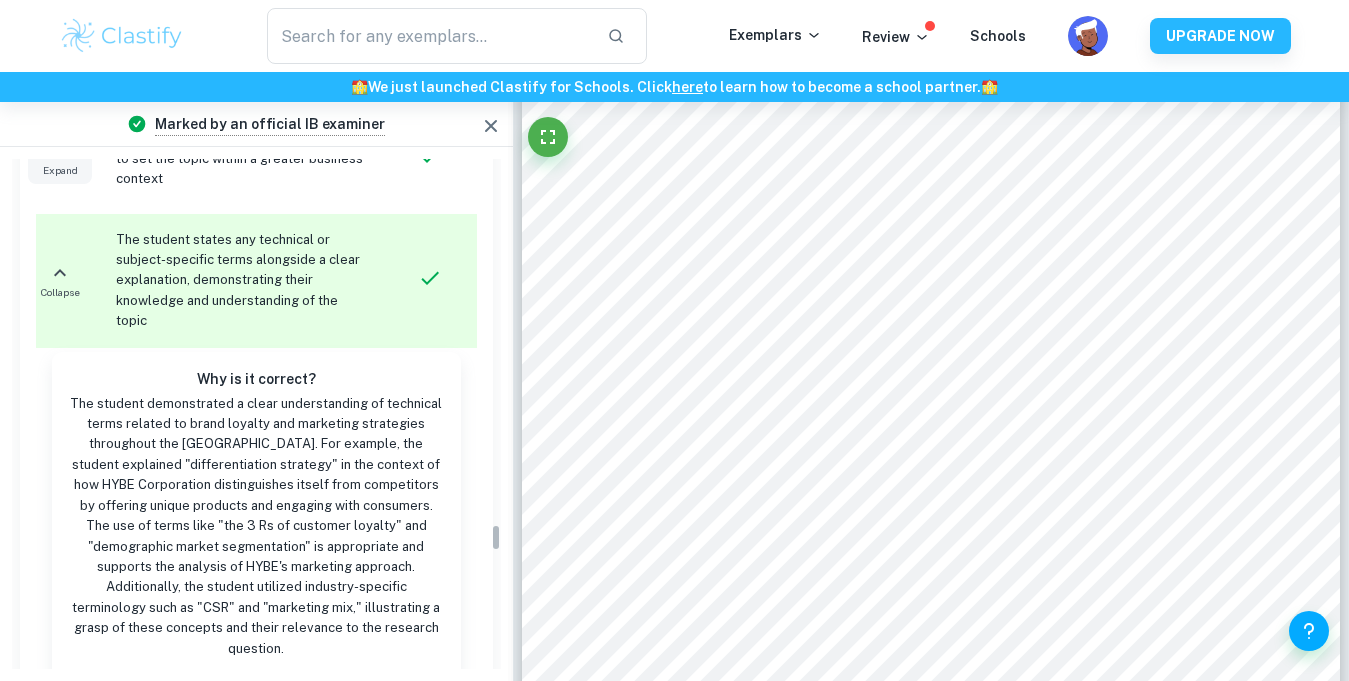 scroll, scrollTop: 6740, scrollLeft: 0, axis: vertical 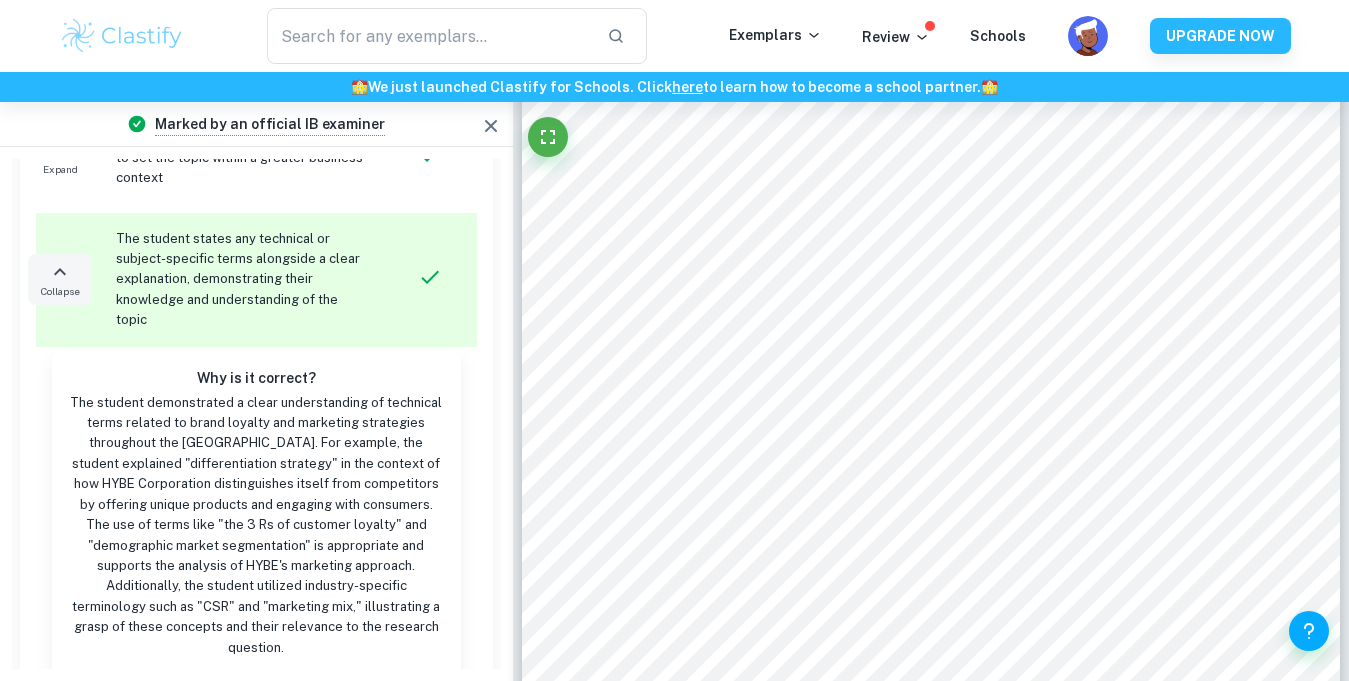 click on "Collapse" at bounding box center (60, 279) 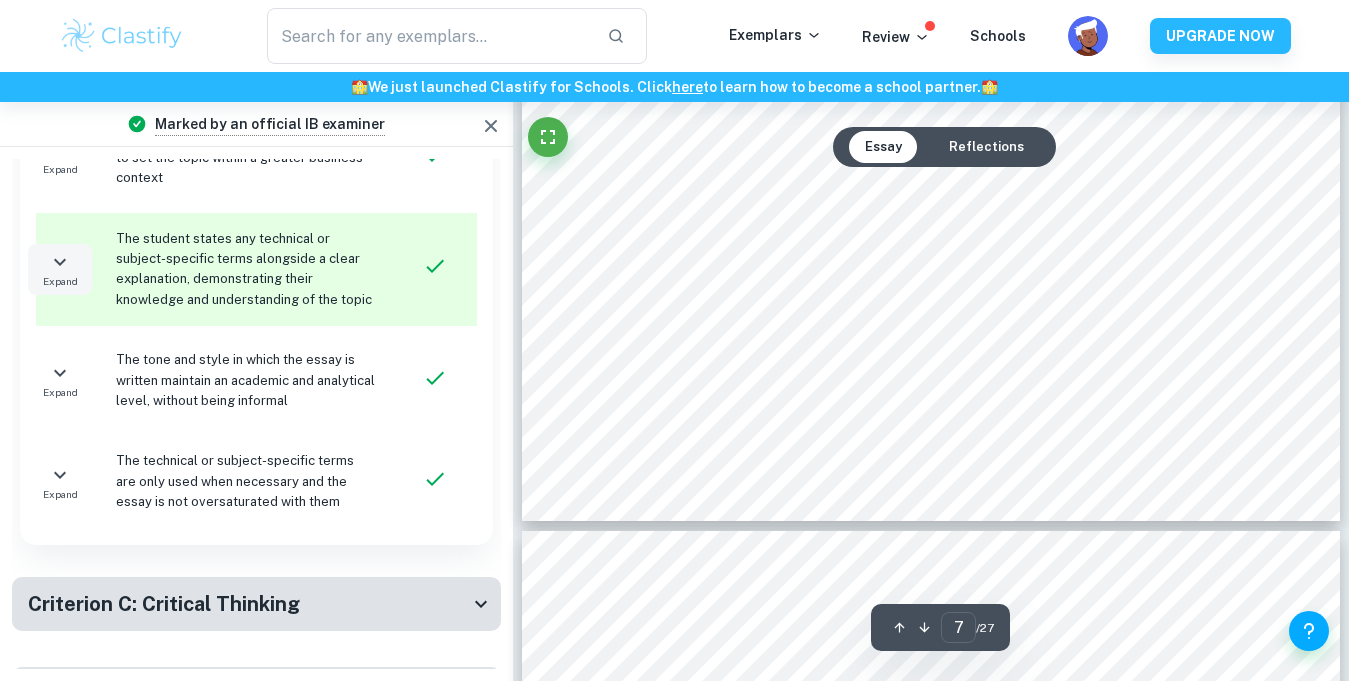scroll, scrollTop: 8221, scrollLeft: 0, axis: vertical 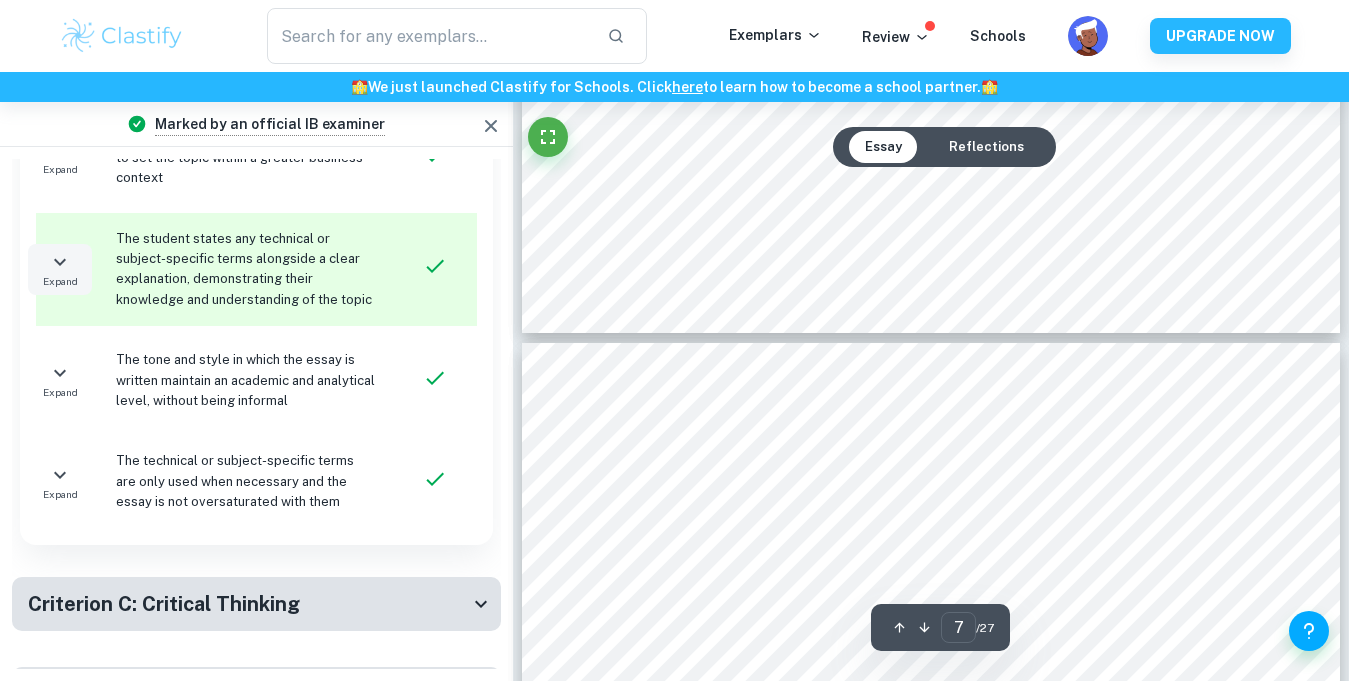 type on "8" 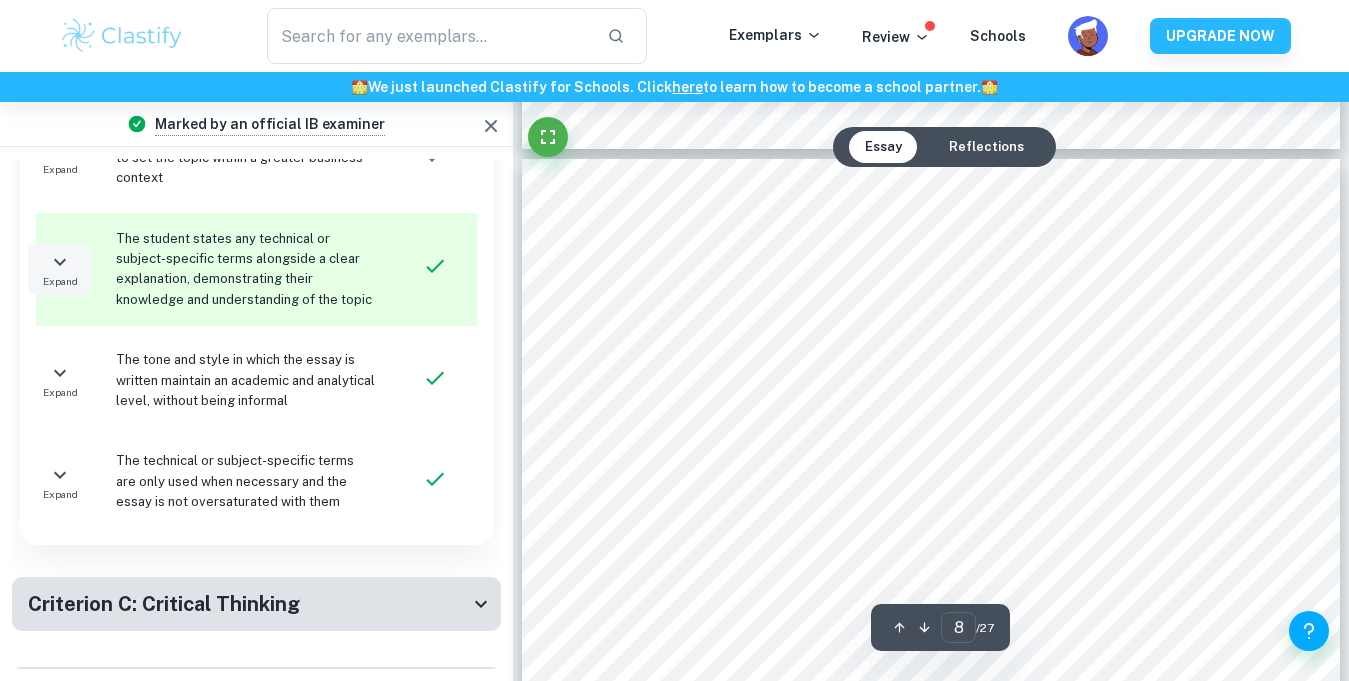scroll, scrollTop: 8468, scrollLeft: 0, axis: vertical 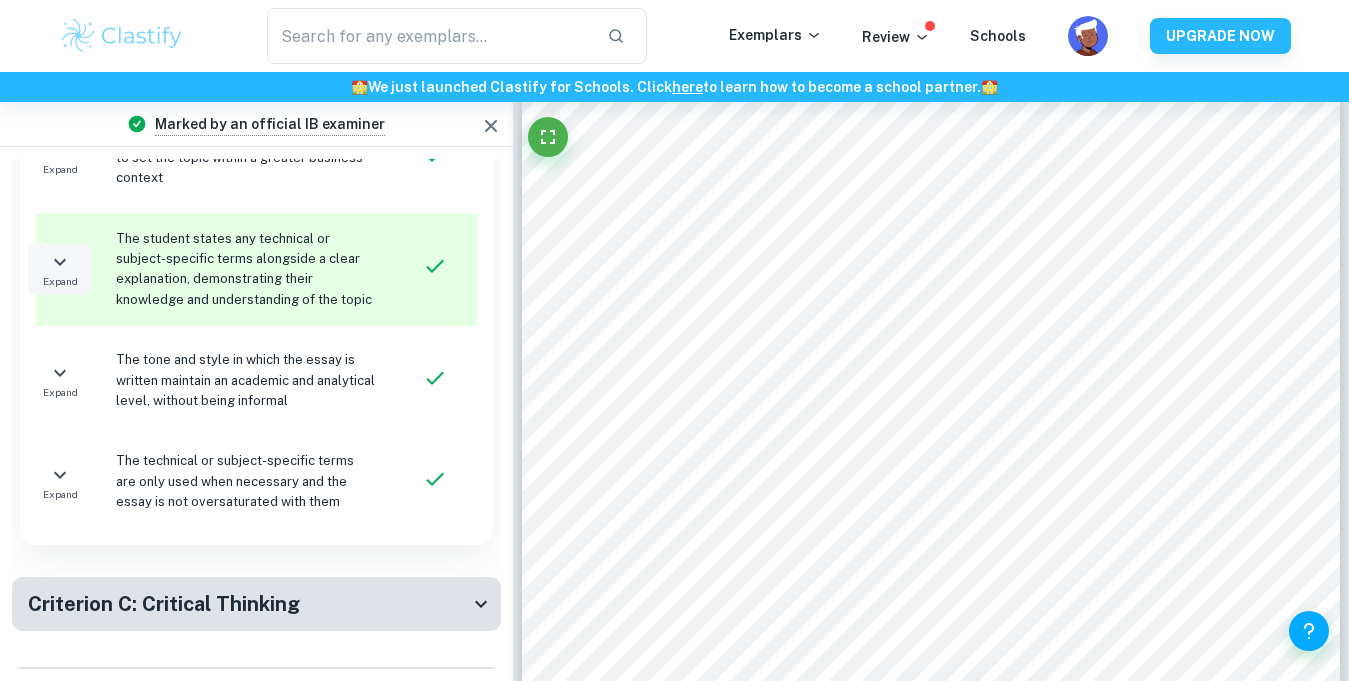 click at bounding box center (513, -8366) 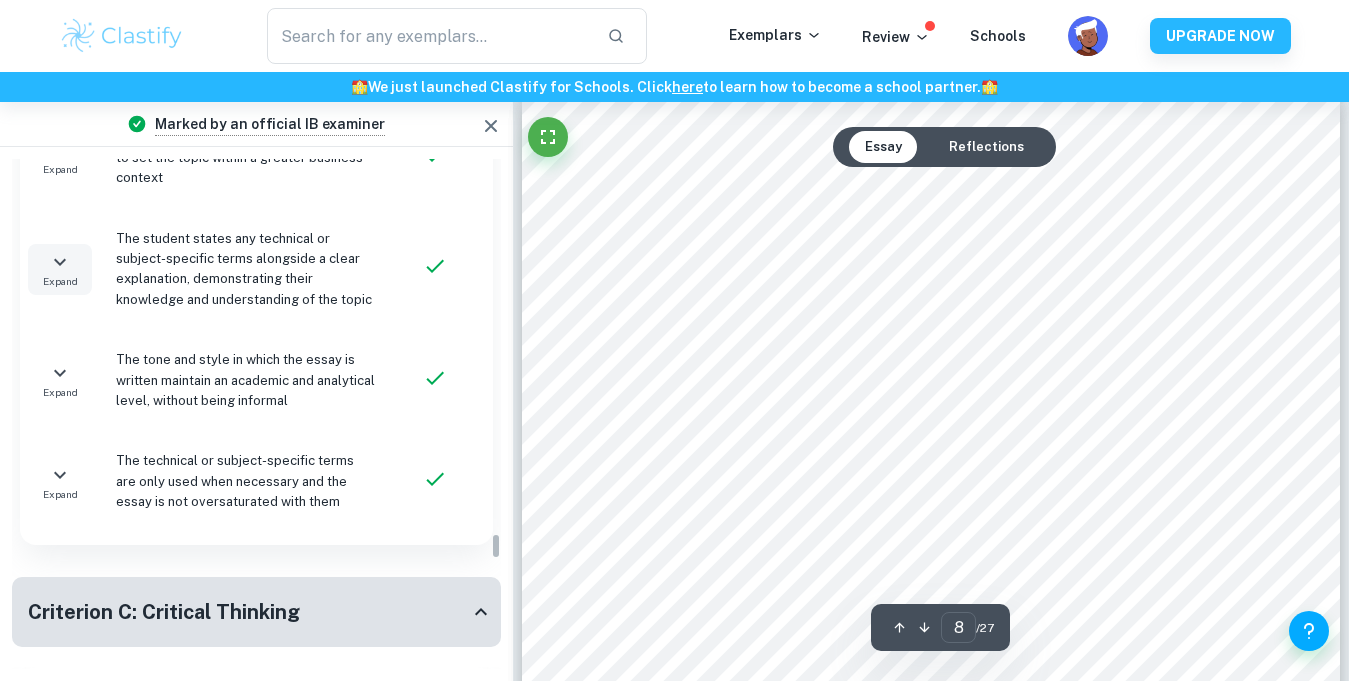 scroll, scrollTop: 7158, scrollLeft: 0, axis: vertical 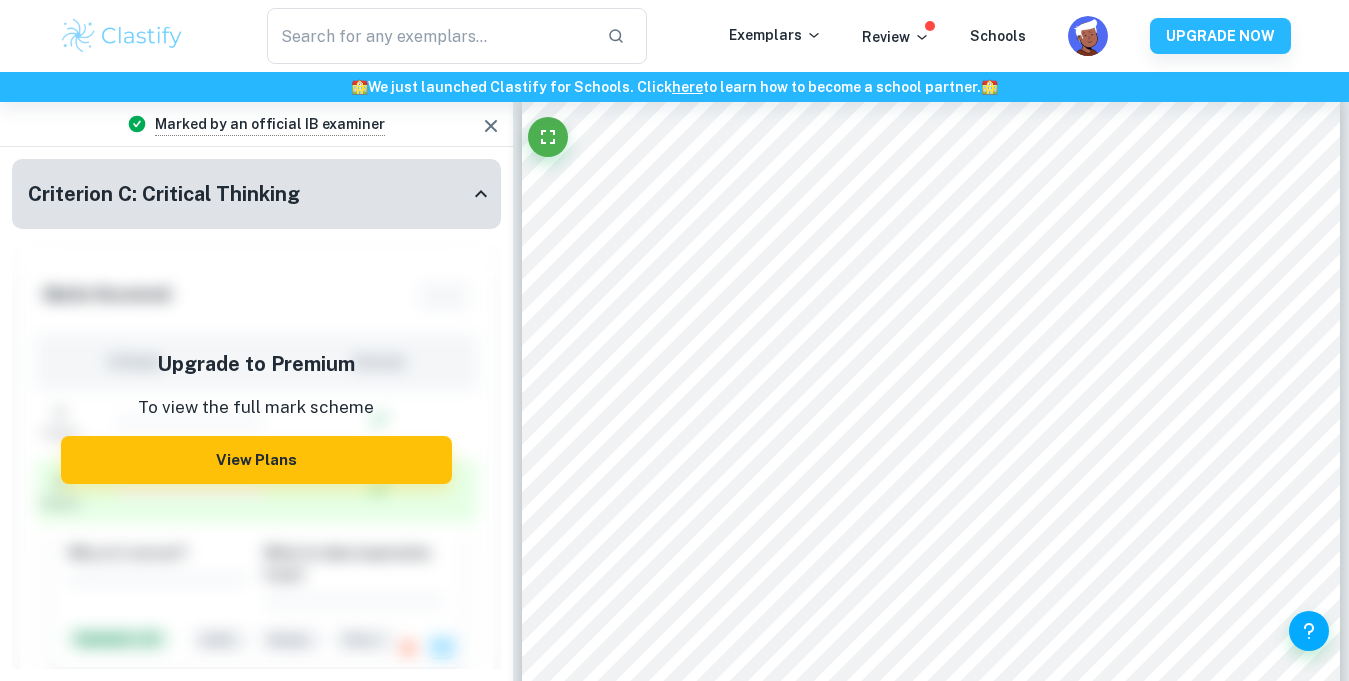 click 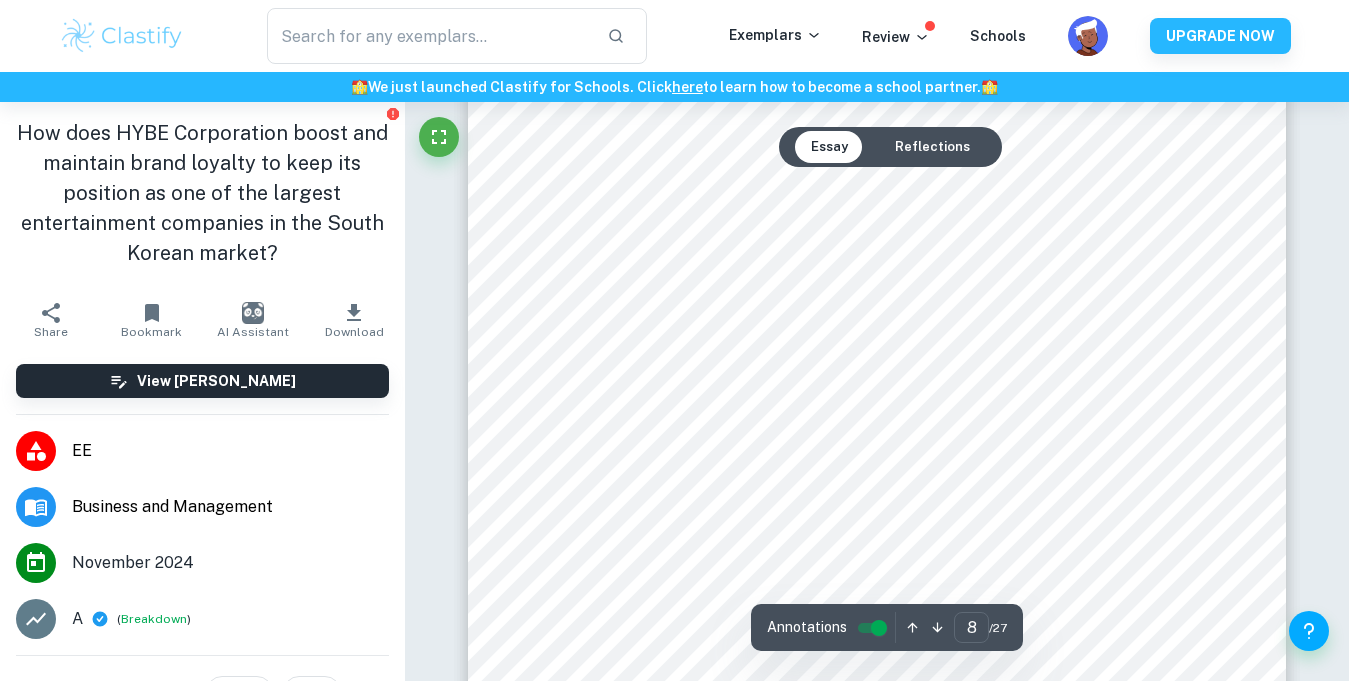 click on "Reflections" at bounding box center (932, 147) 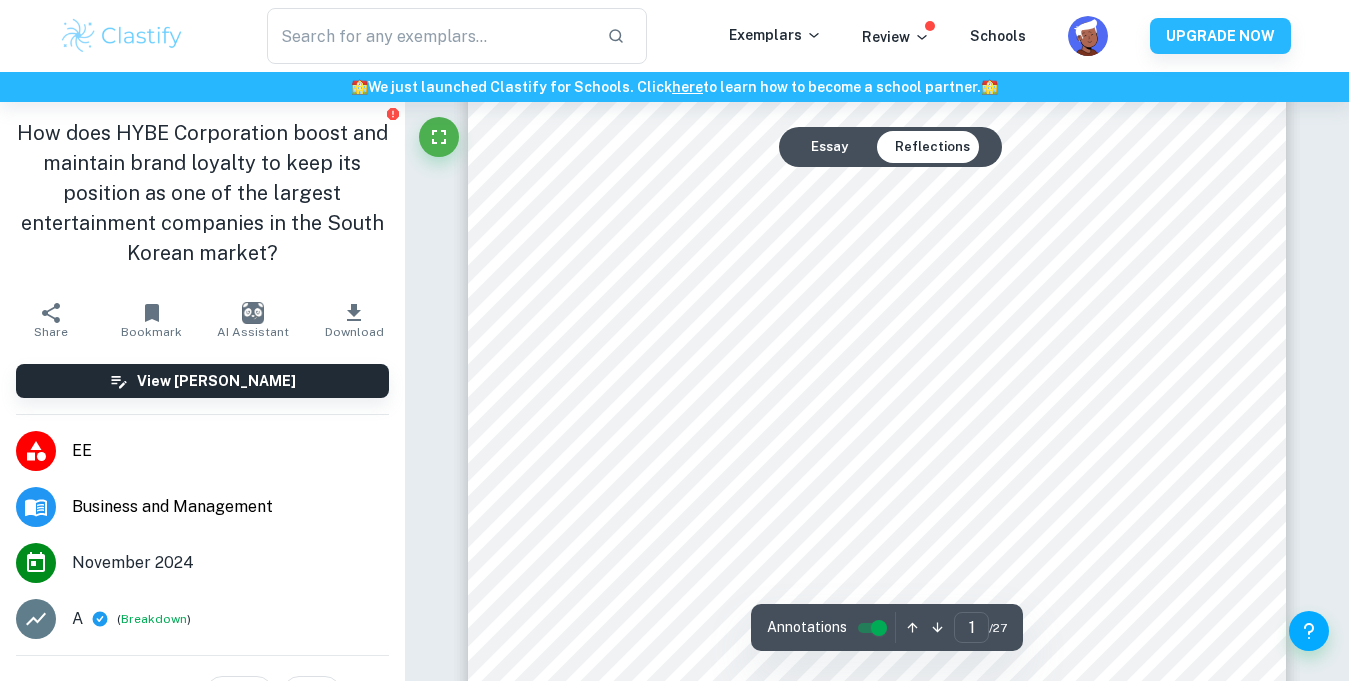 type on "1" 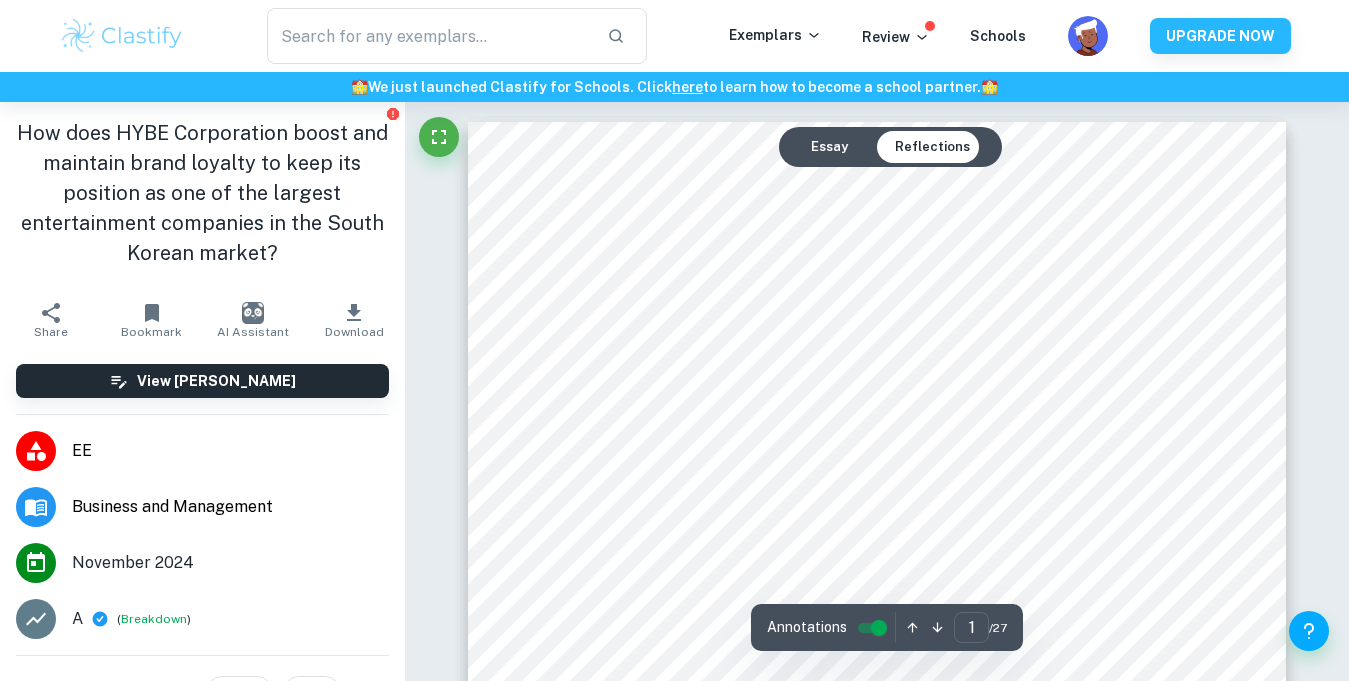 click on "Essay" at bounding box center (829, 147) 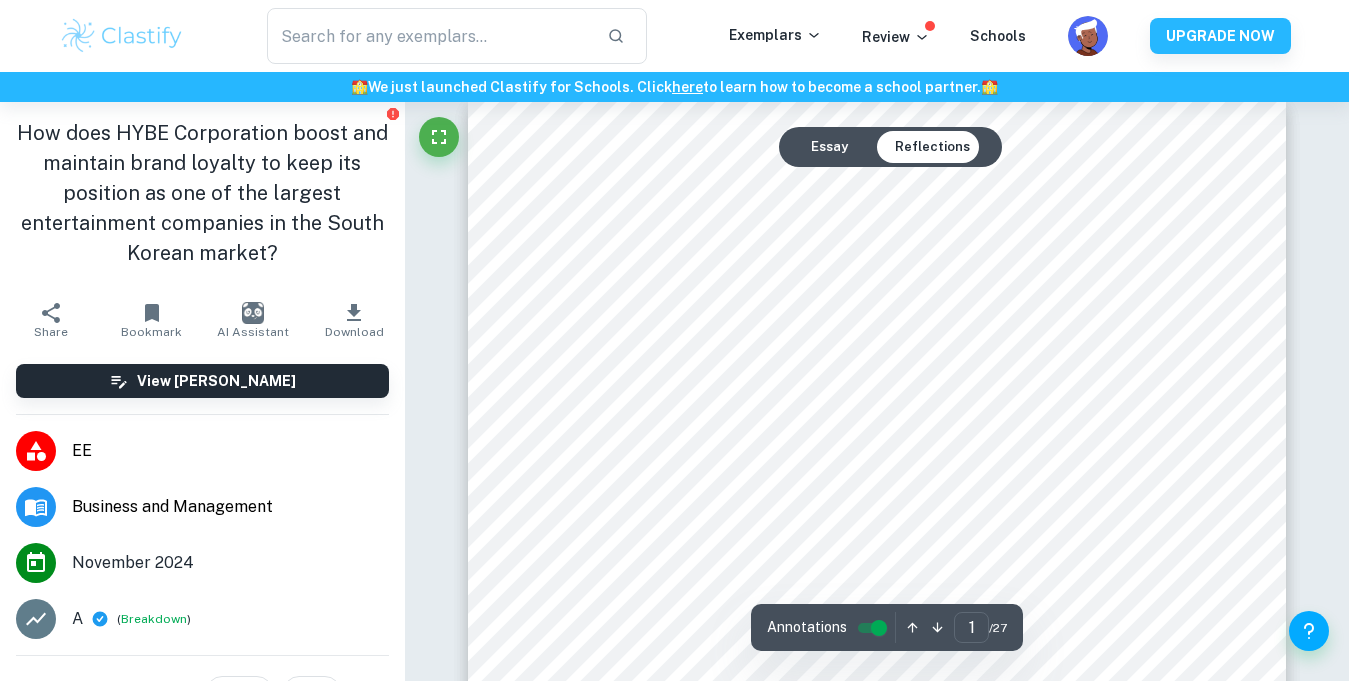scroll, scrollTop: 0, scrollLeft: 0, axis: both 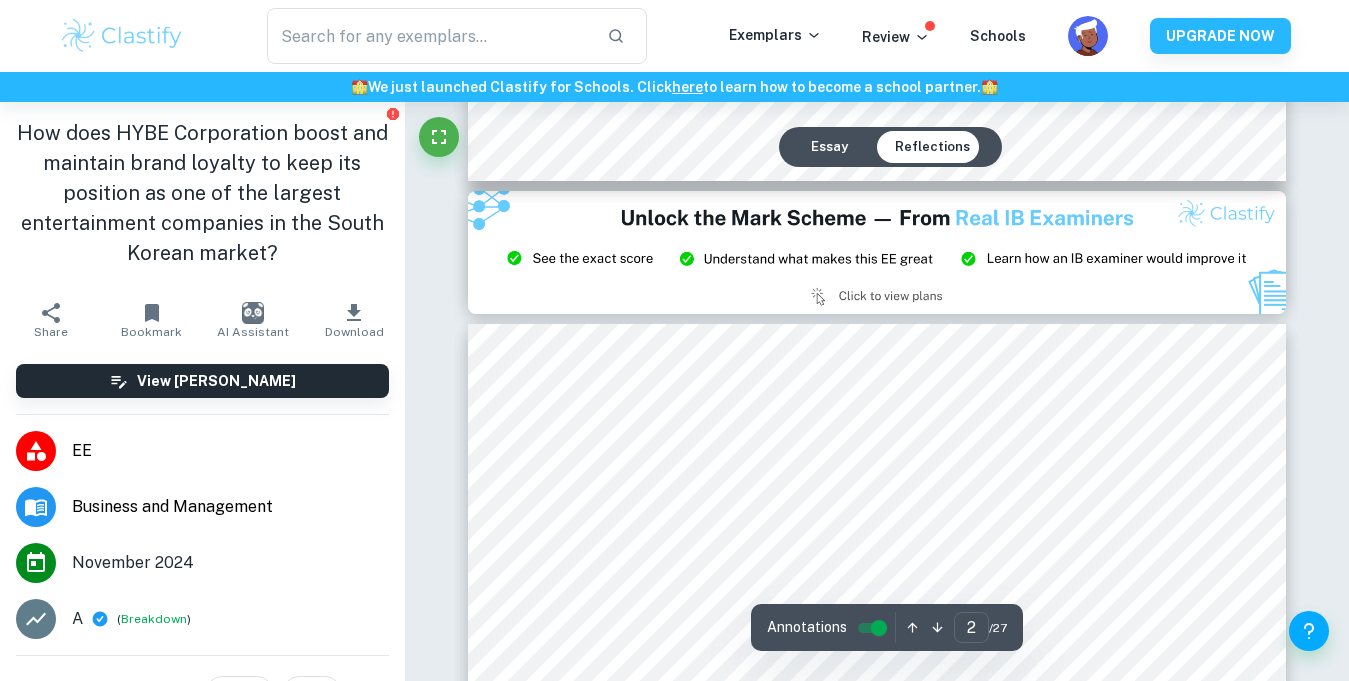 type on "3" 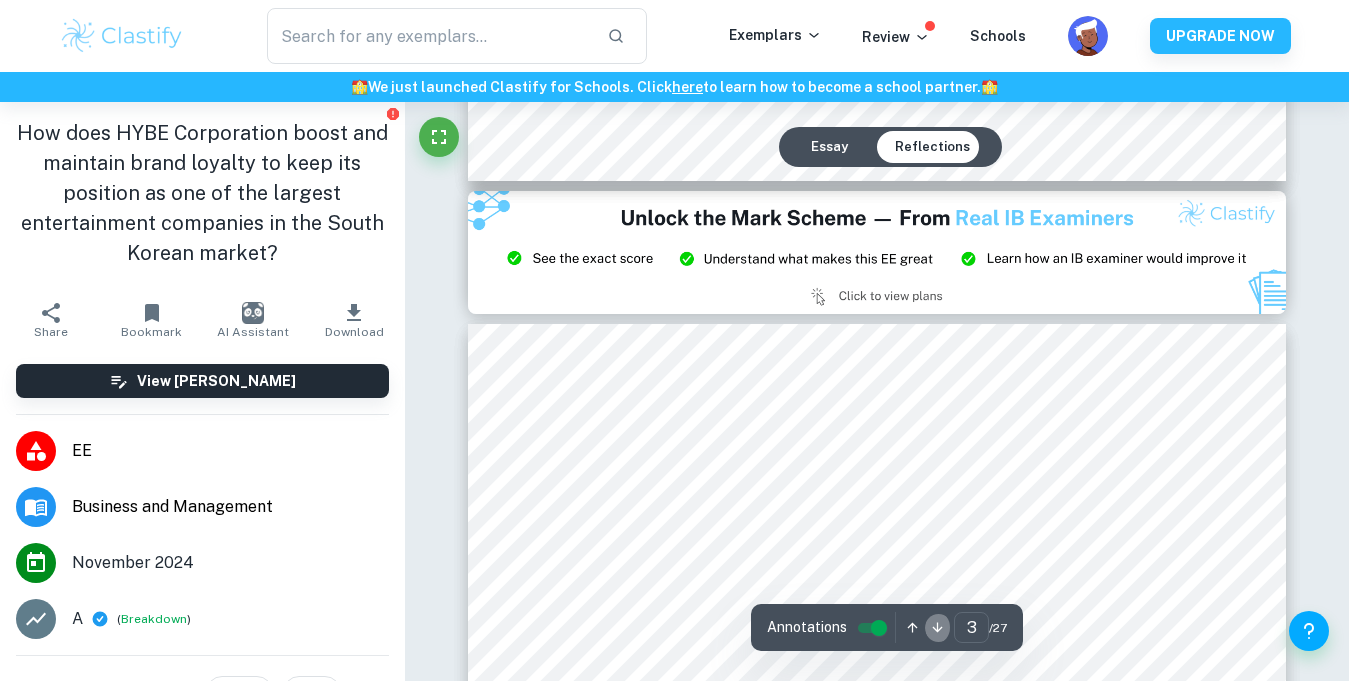 click at bounding box center [937, 627] 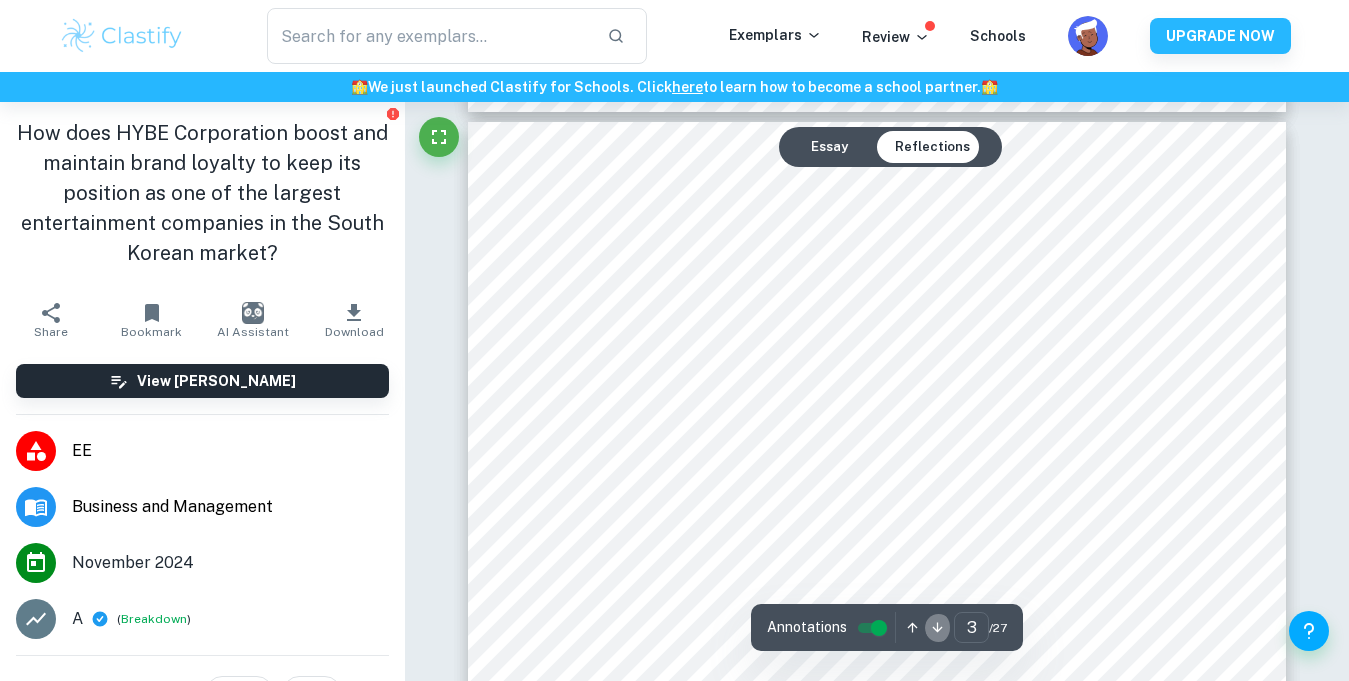 type on "4" 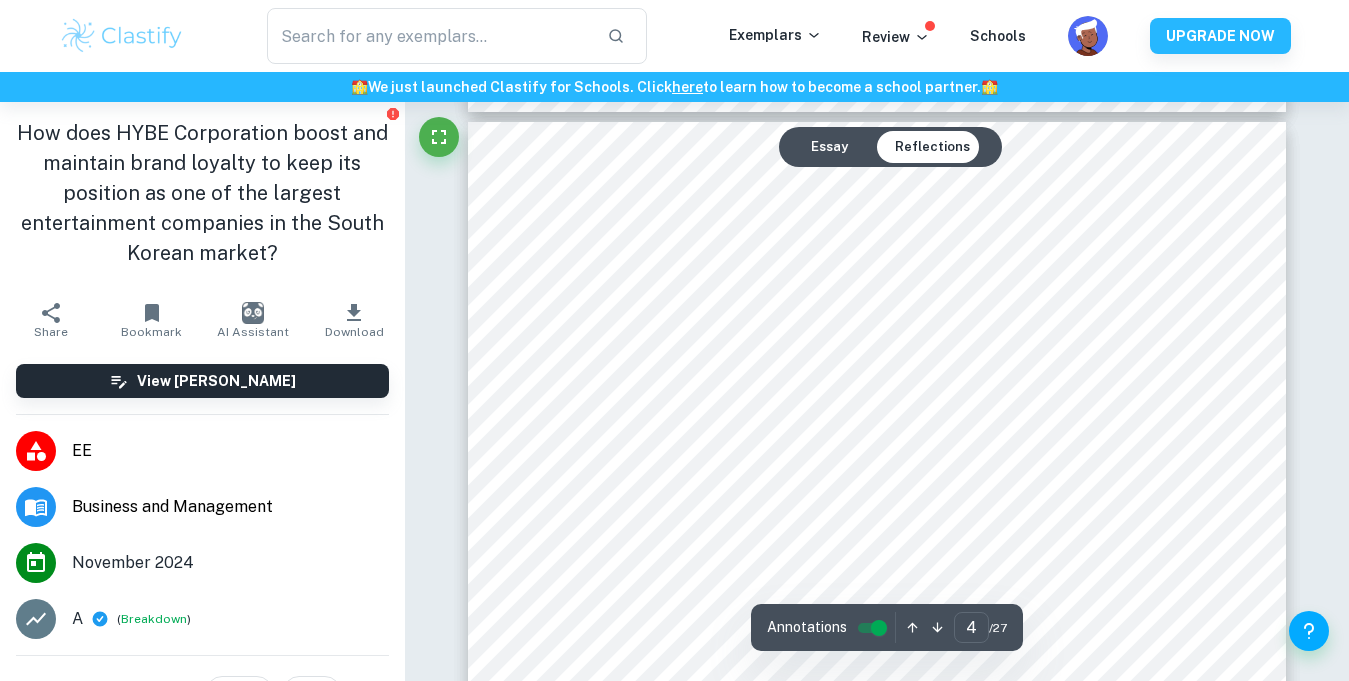 click on "Annotations 4 ​ / 27" at bounding box center [887, 627] 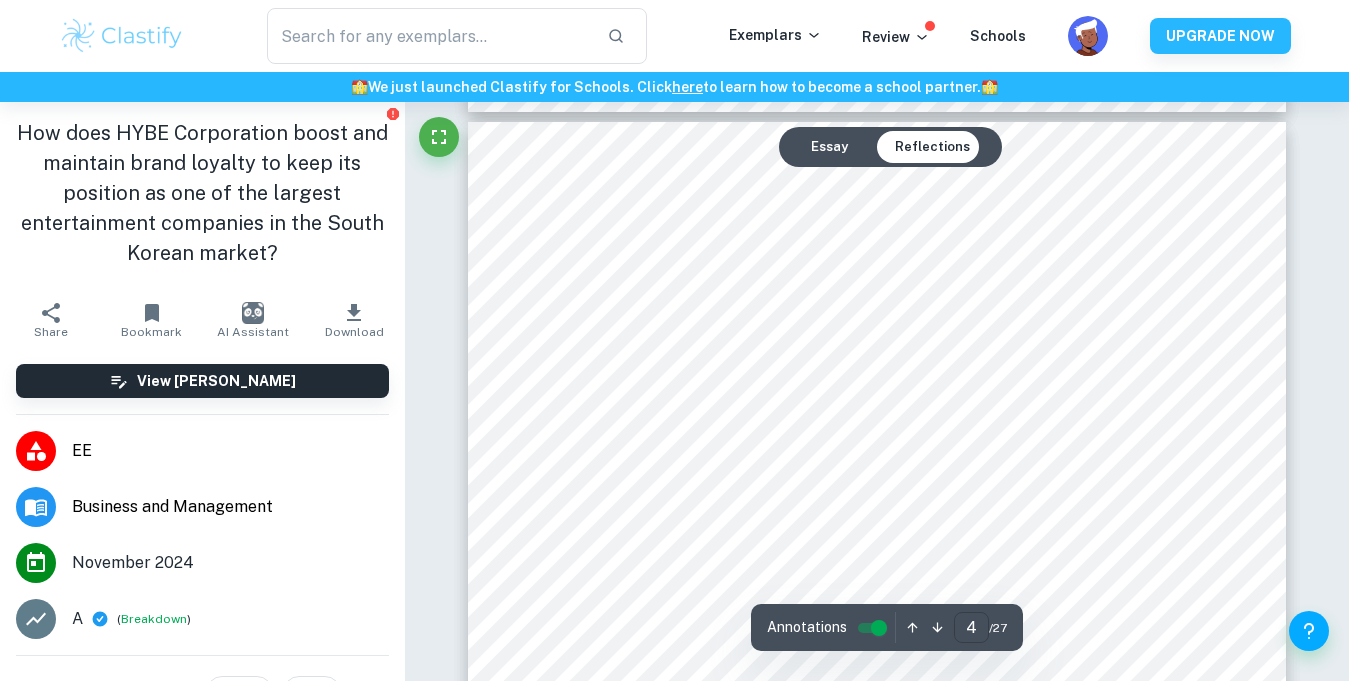 click on "4" at bounding box center (971, 627) 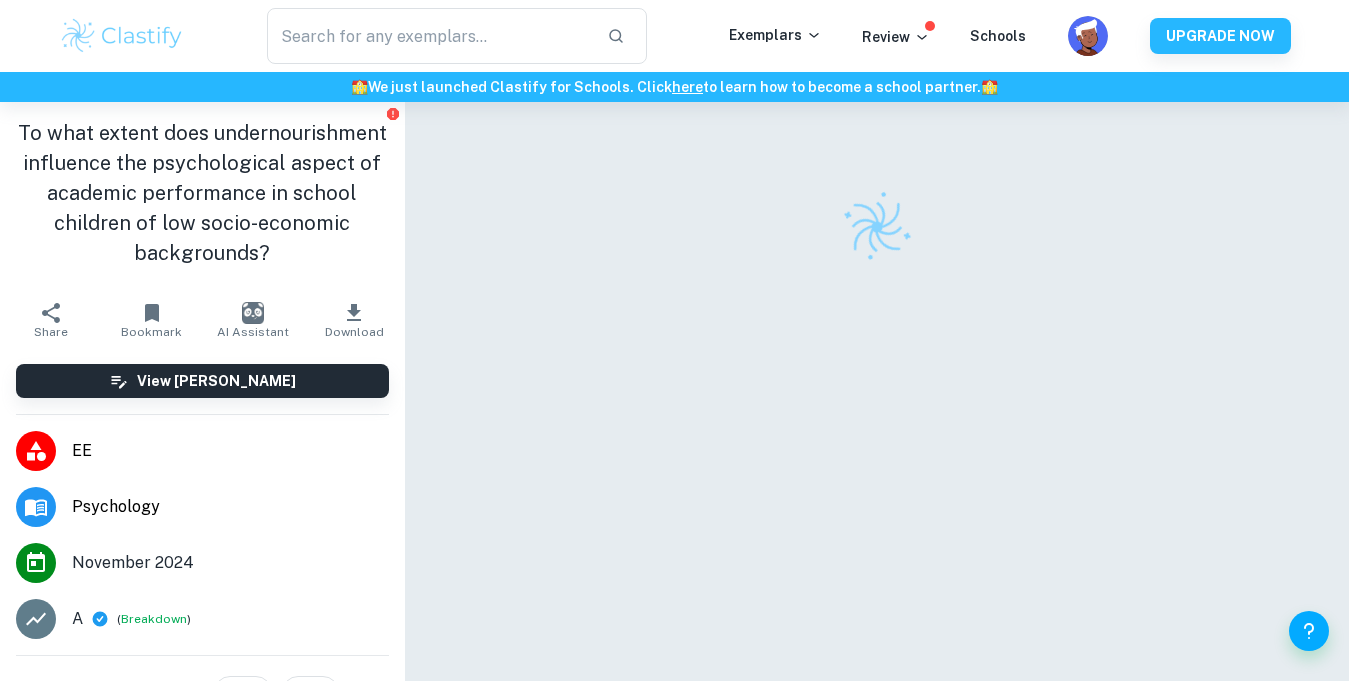 scroll, scrollTop: 0, scrollLeft: 0, axis: both 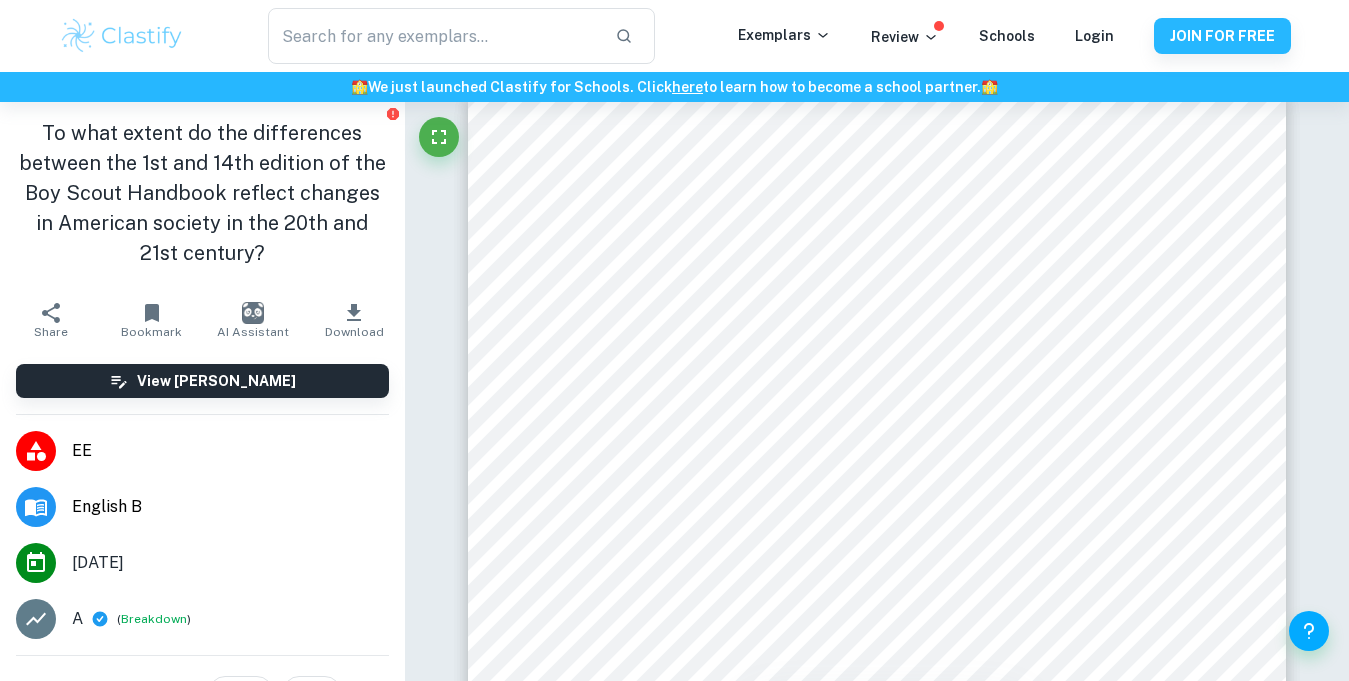 click at bounding box center (405, -4864) 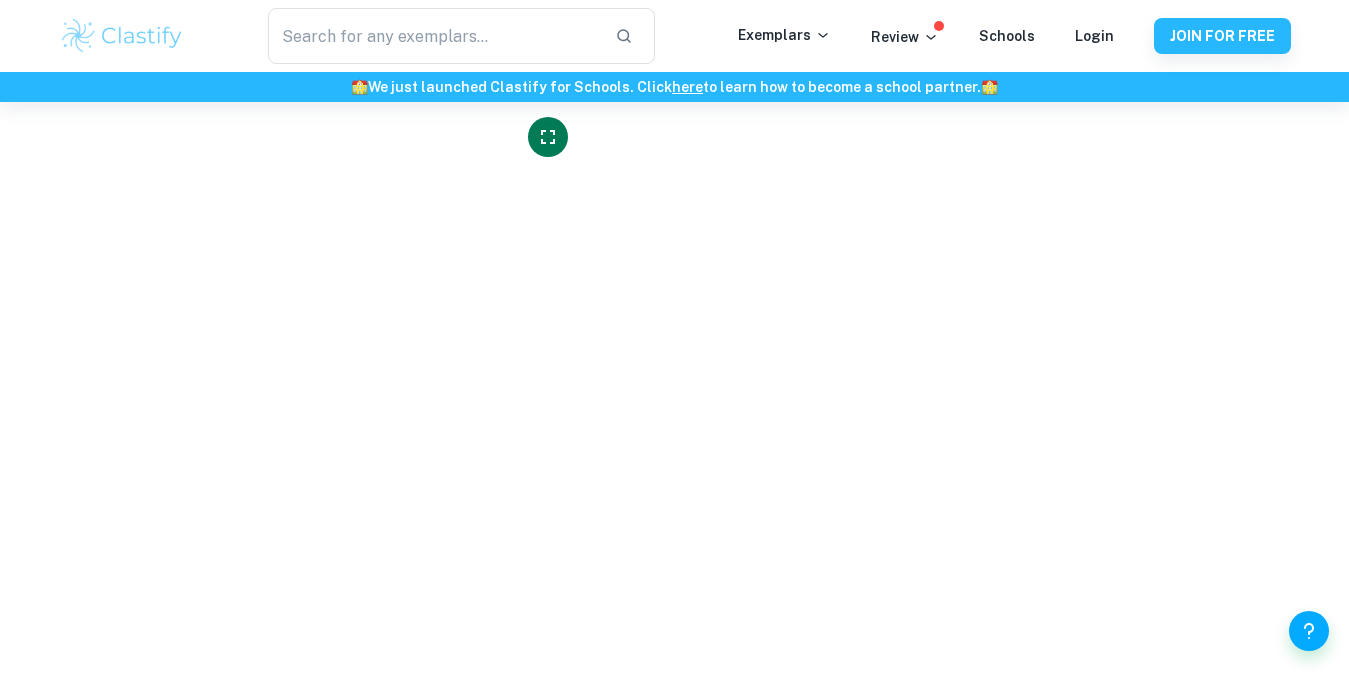 scroll, scrollTop: 2501, scrollLeft: 0, axis: vertical 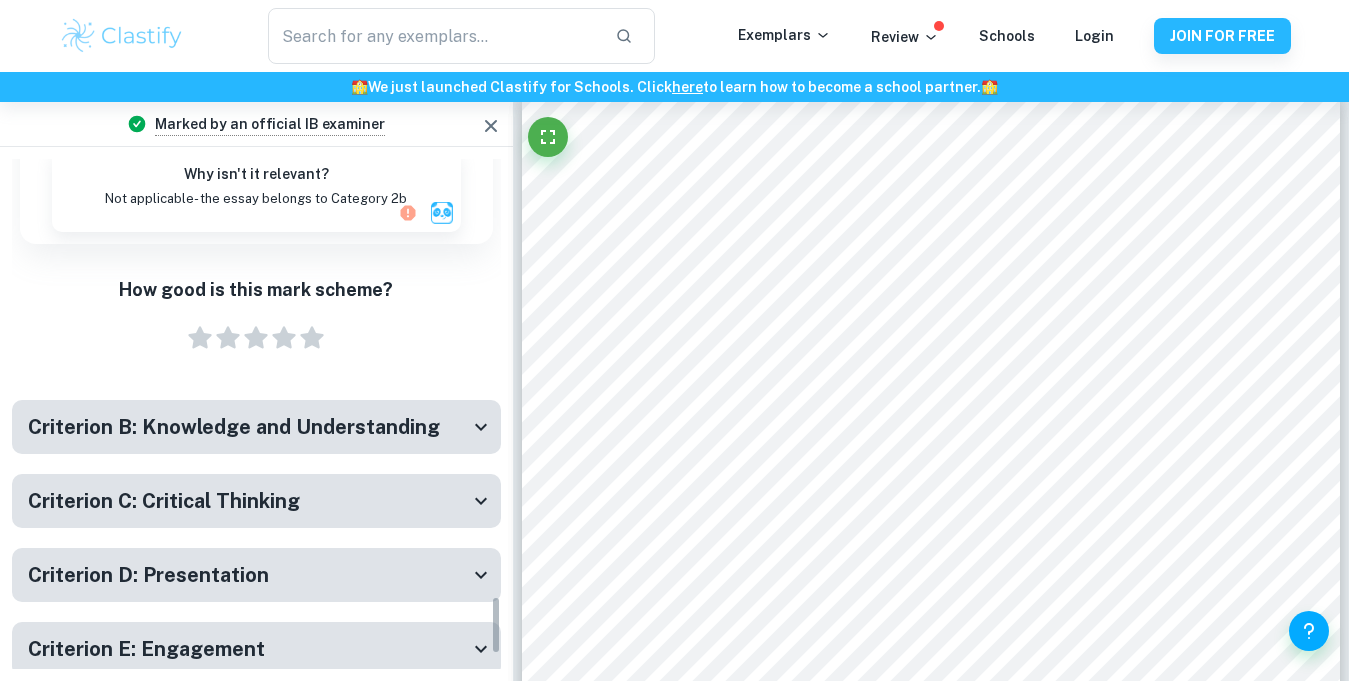 click on "Criterion B: Knowledge and Understanding" at bounding box center [256, 427] 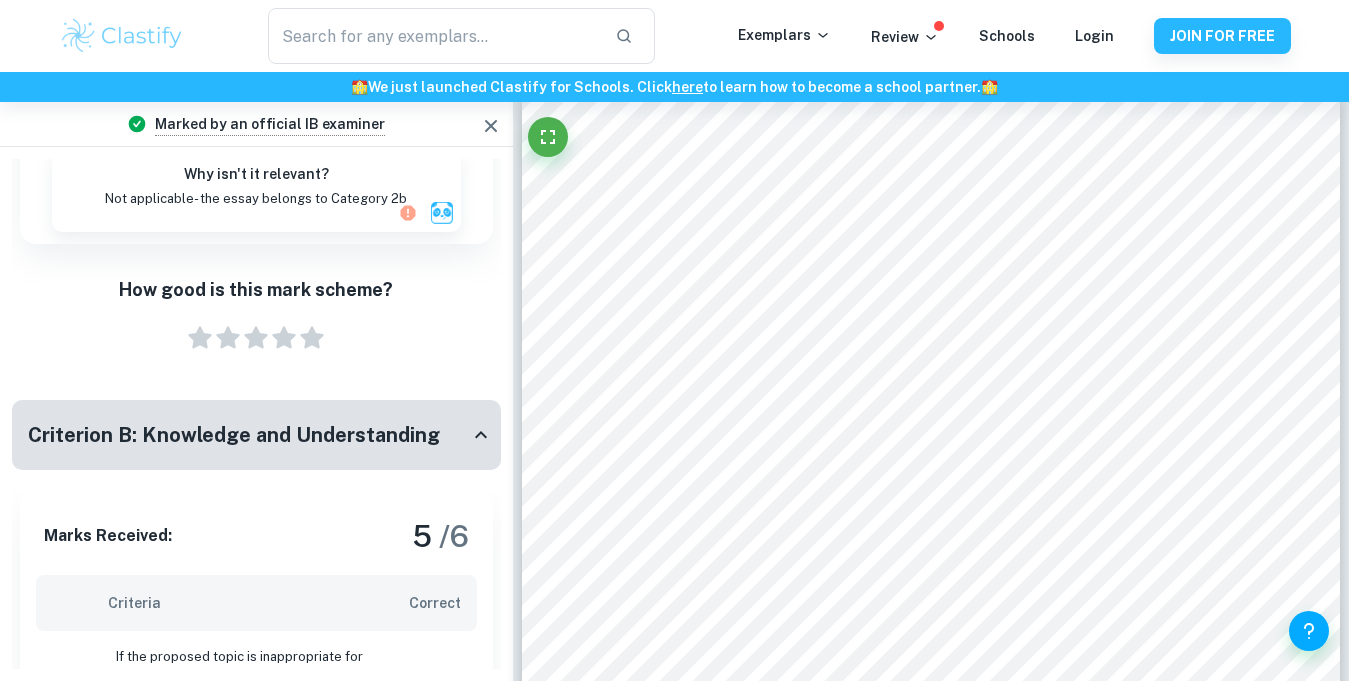 click on "Criterion B: Knowledge and Understanding" at bounding box center (234, 435) 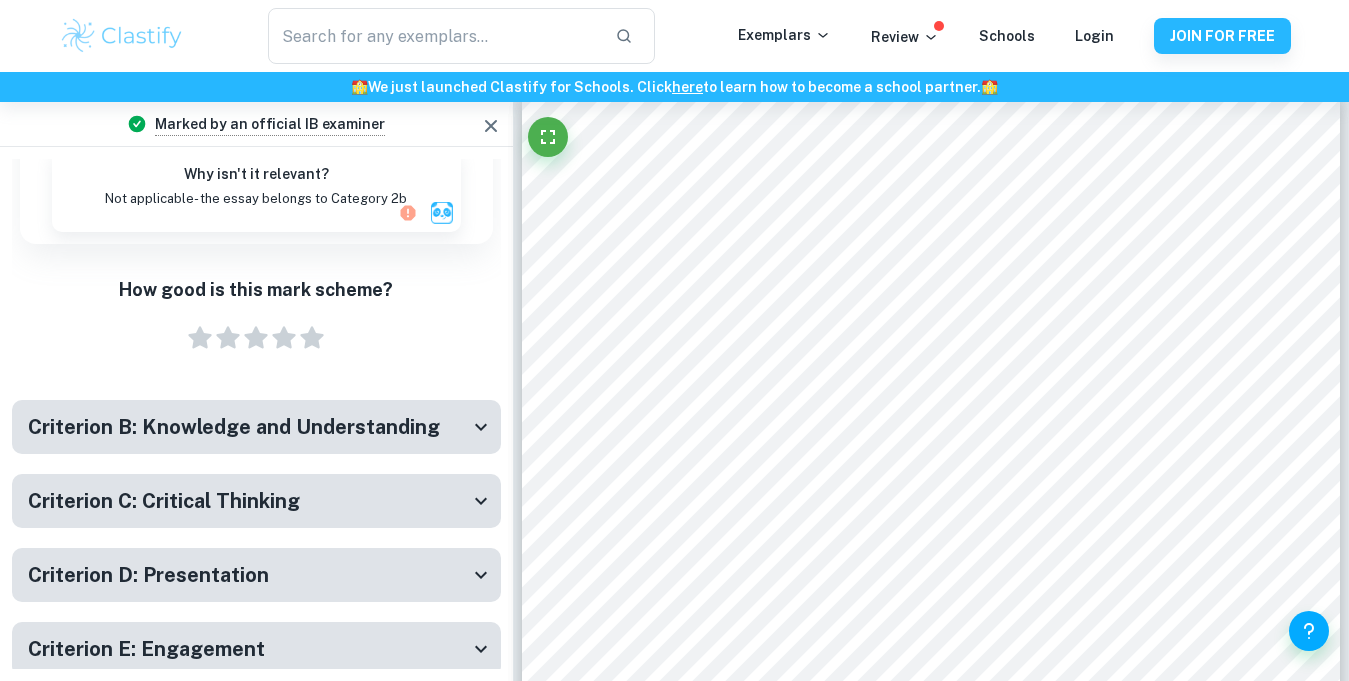 click on "Criterion B: Knowledge and Understanding" at bounding box center (234, 427) 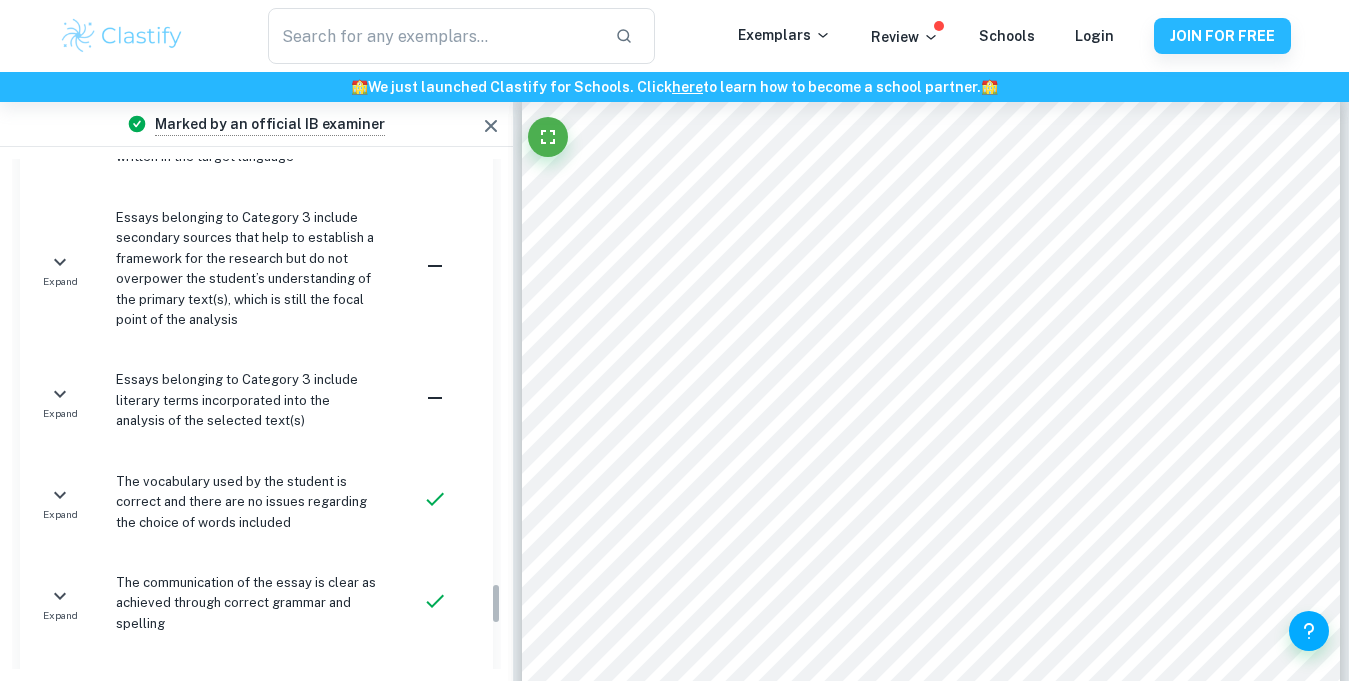 scroll, scrollTop: 5186, scrollLeft: 0, axis: vertical 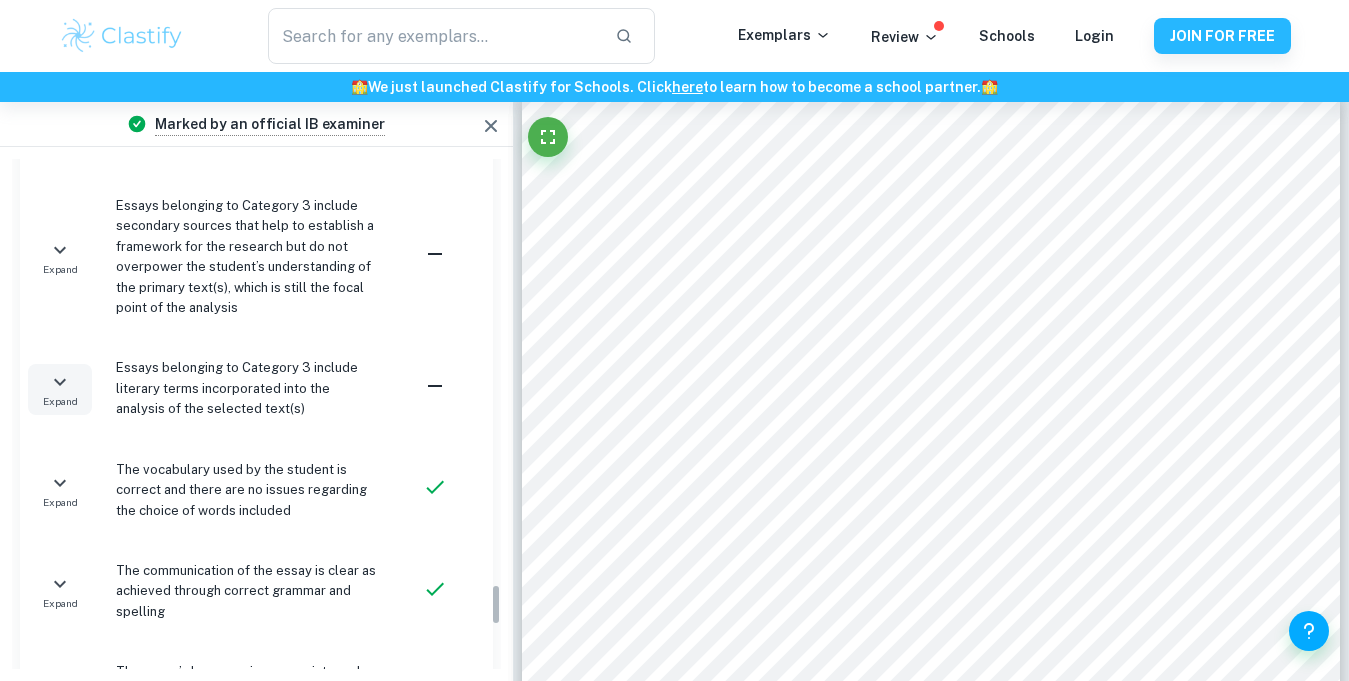 click on "Expand" at bounding box center [60, 389] 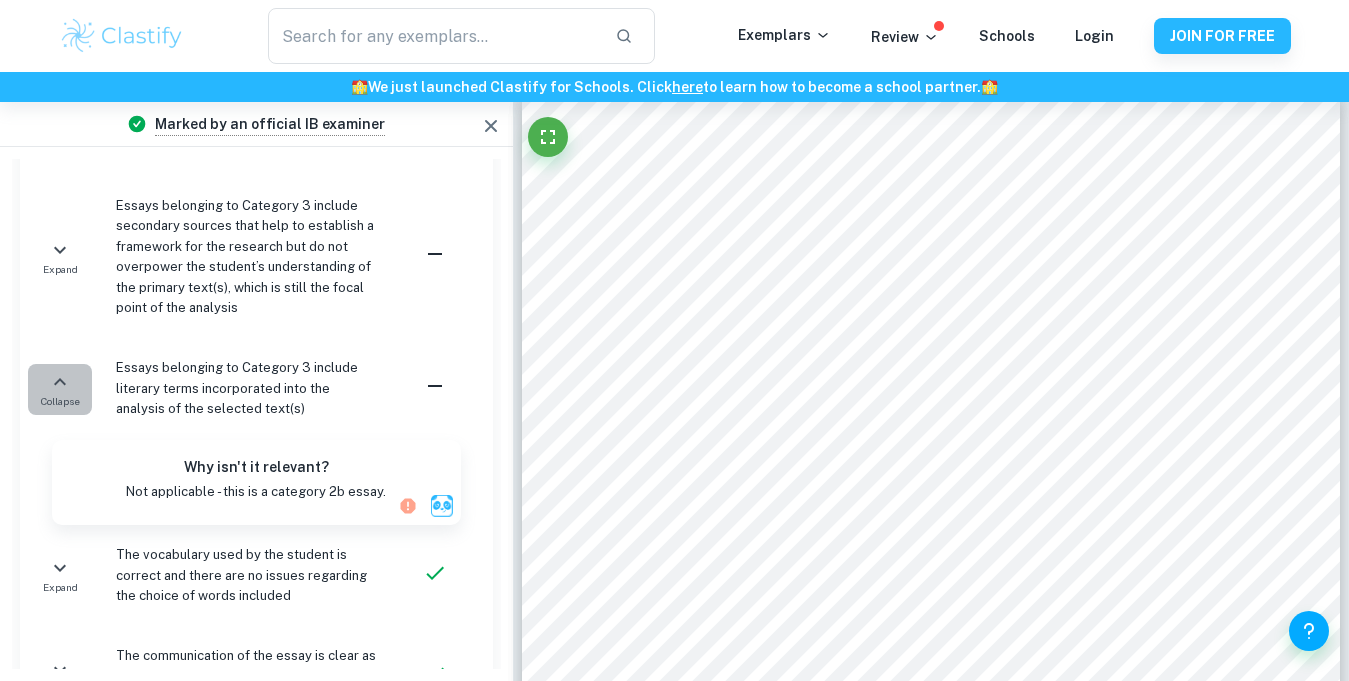 click on "Collapse" at bounding box center [60, 389] 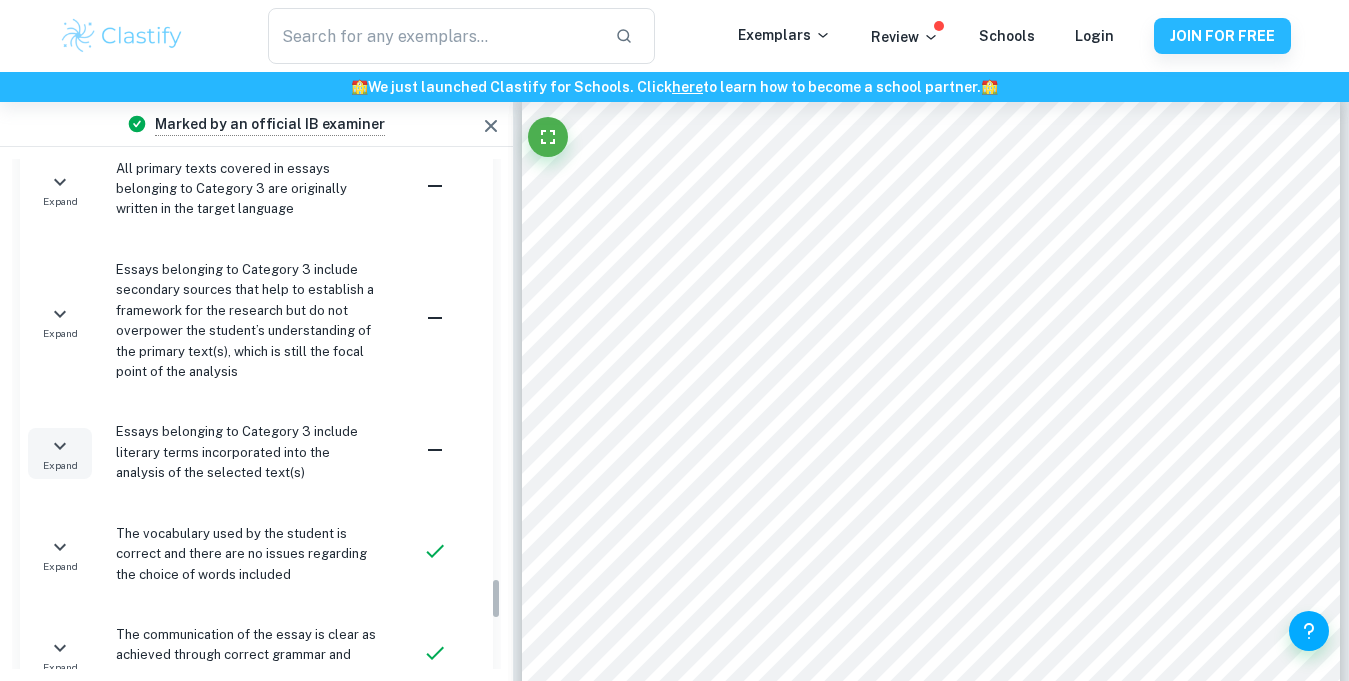 scroll, scrollTop: 5121, scrollLeft: 0, axis: vertical 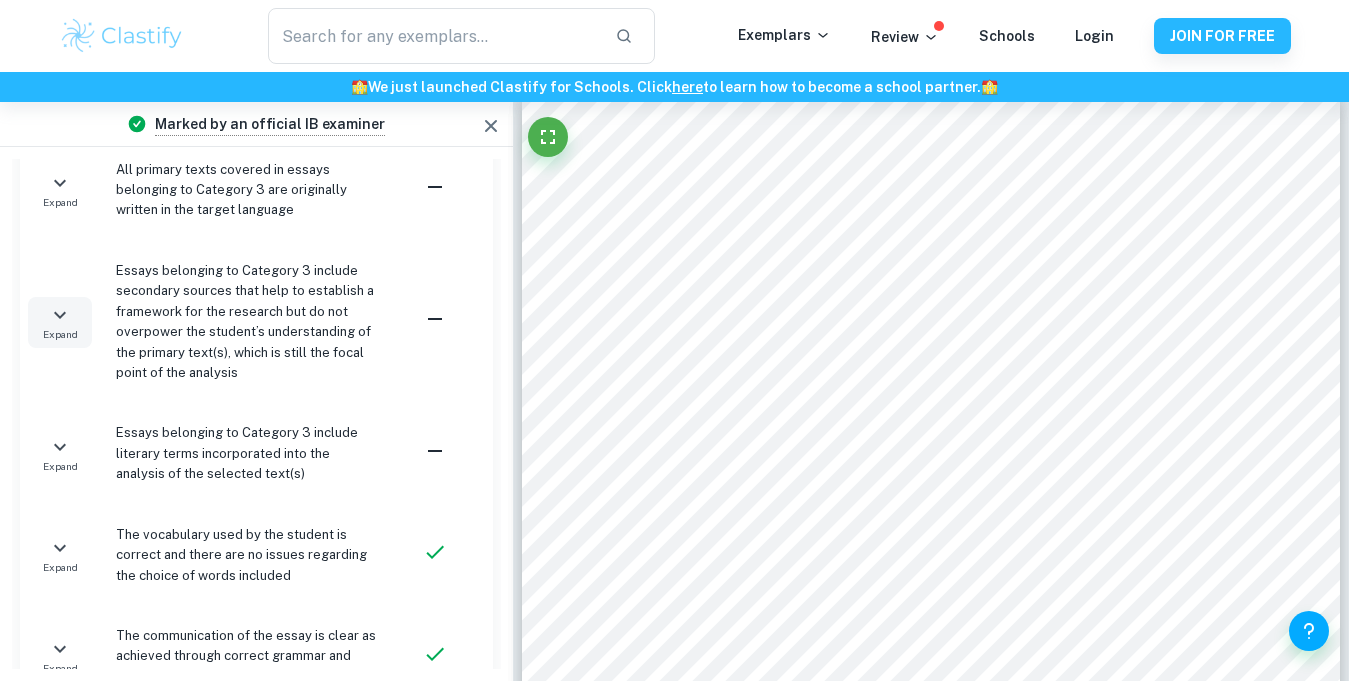 click on "Expand" at bounding box center [60, 322] 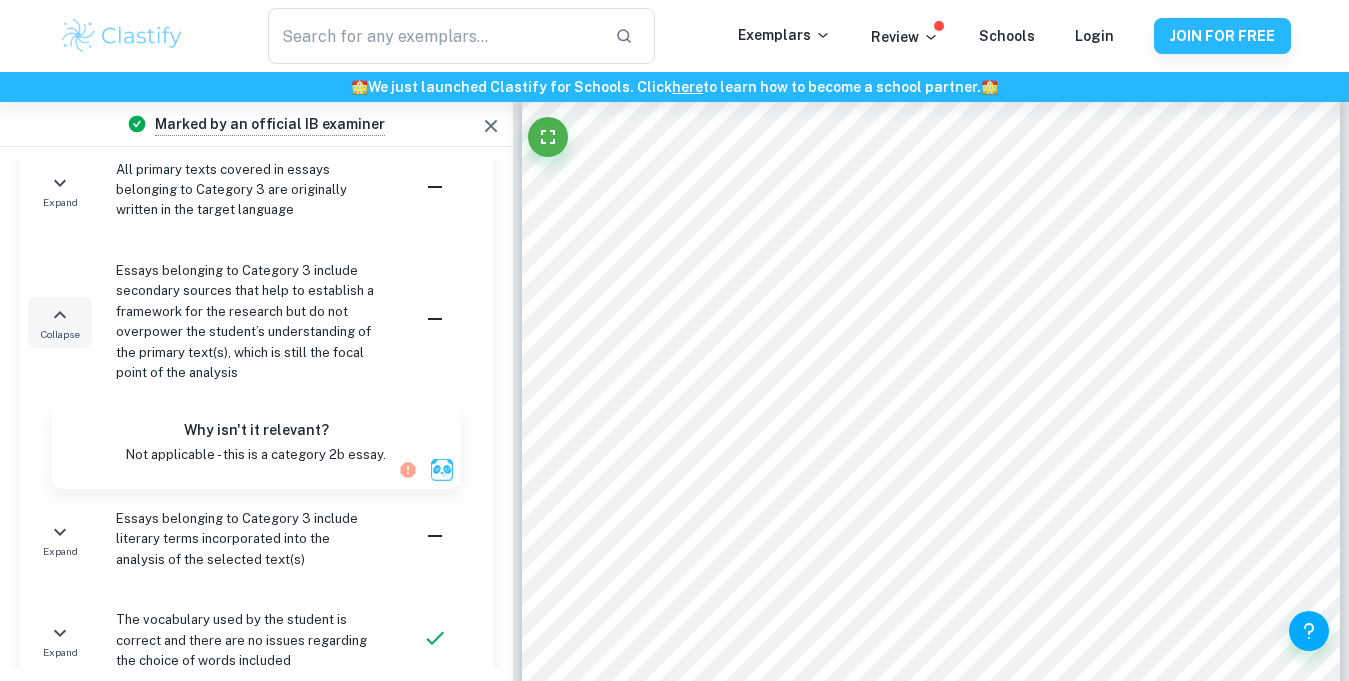 click on "Collapse" at bounding box center (60, 322) 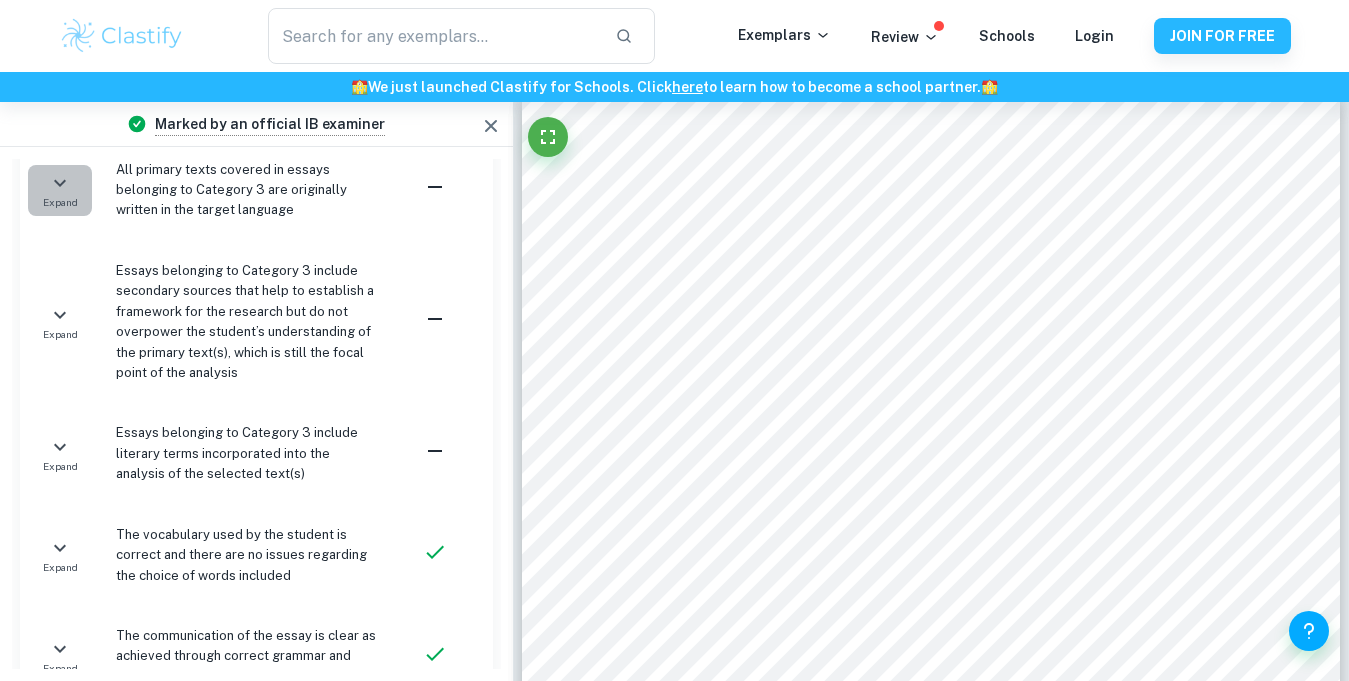 click on "Expand" at bounding box center [60, 202] 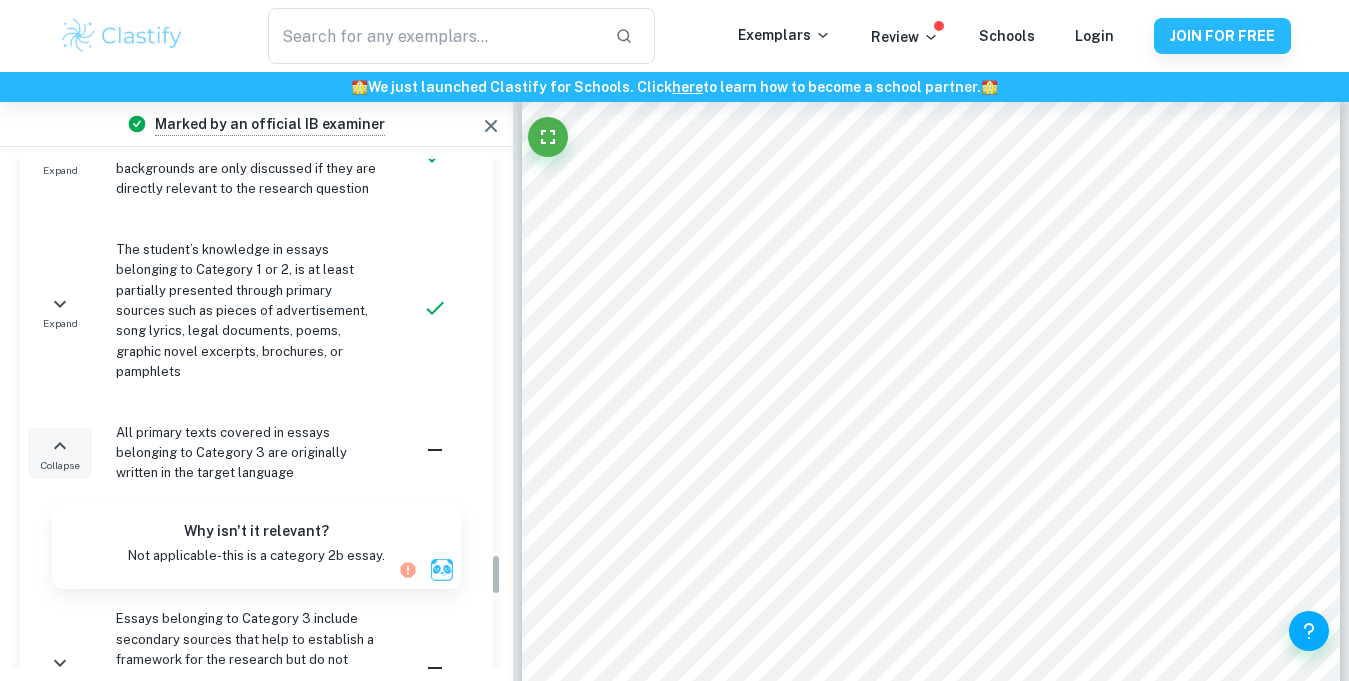 scroll, scrollTop: 4853, scrollLeft: 0, axis: vertical 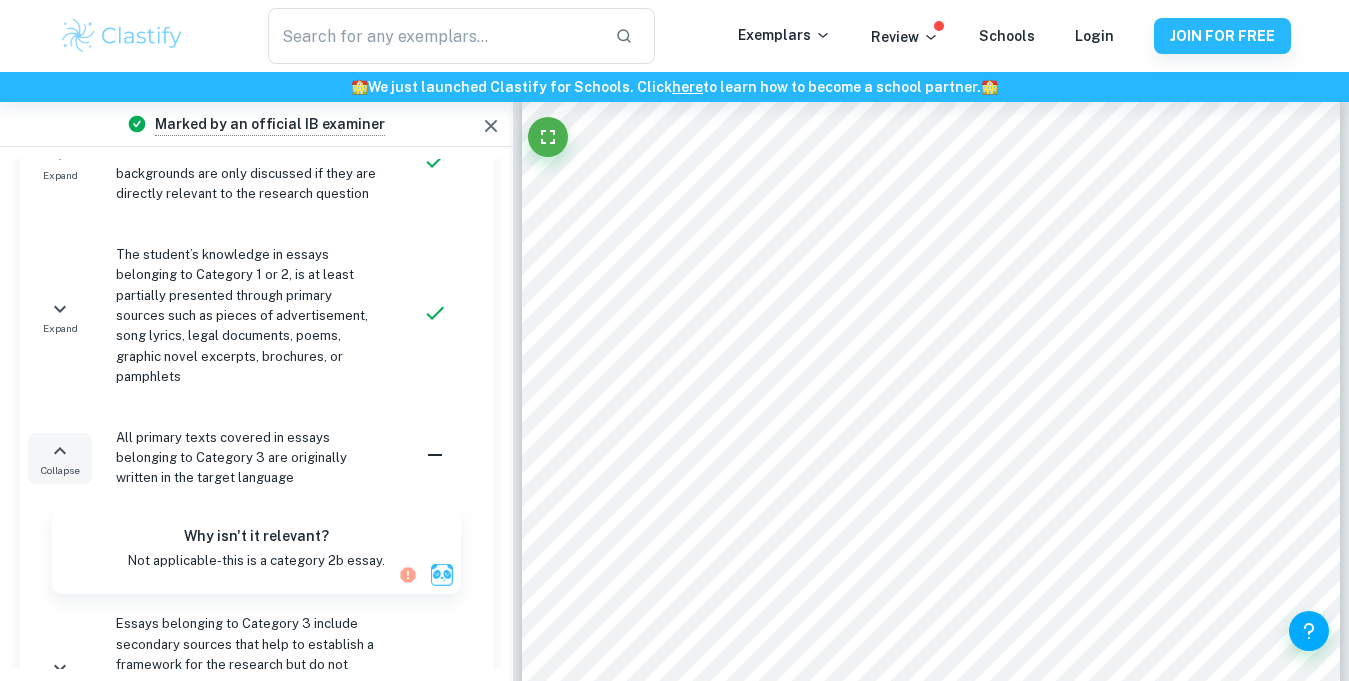 click on "Collapse" at bounding box center (60, 458) 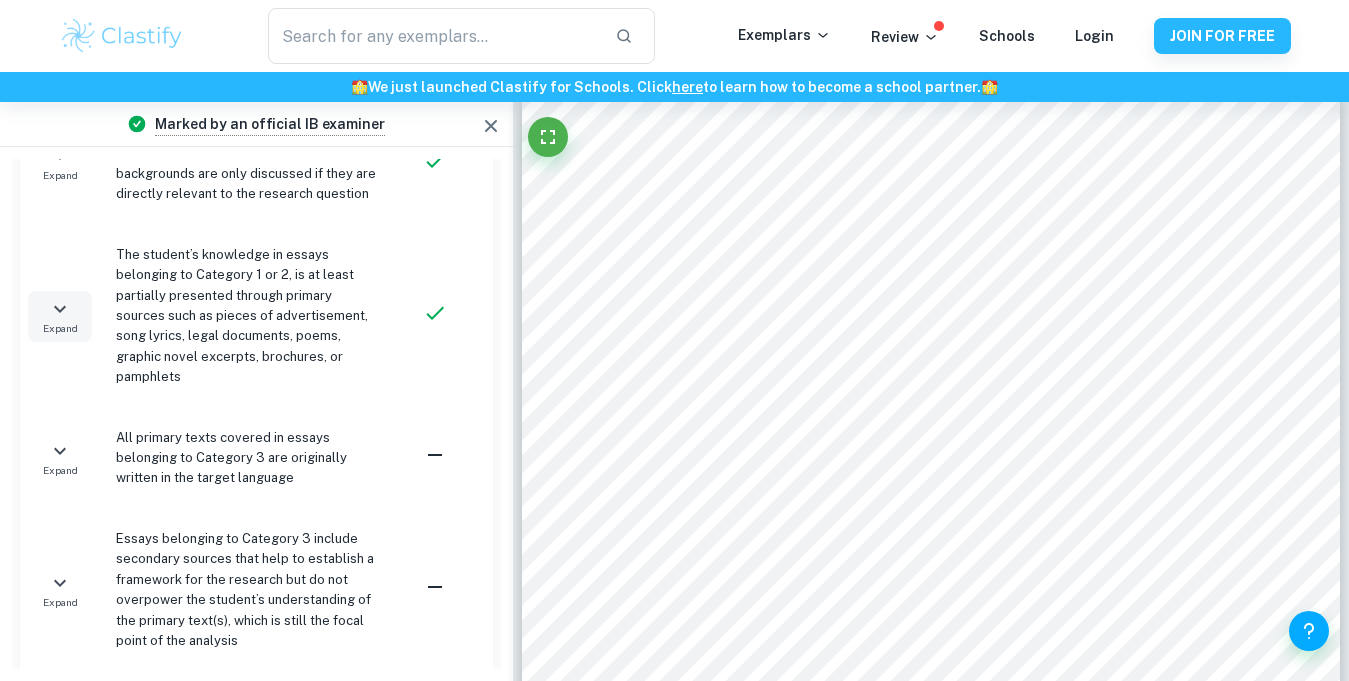 click 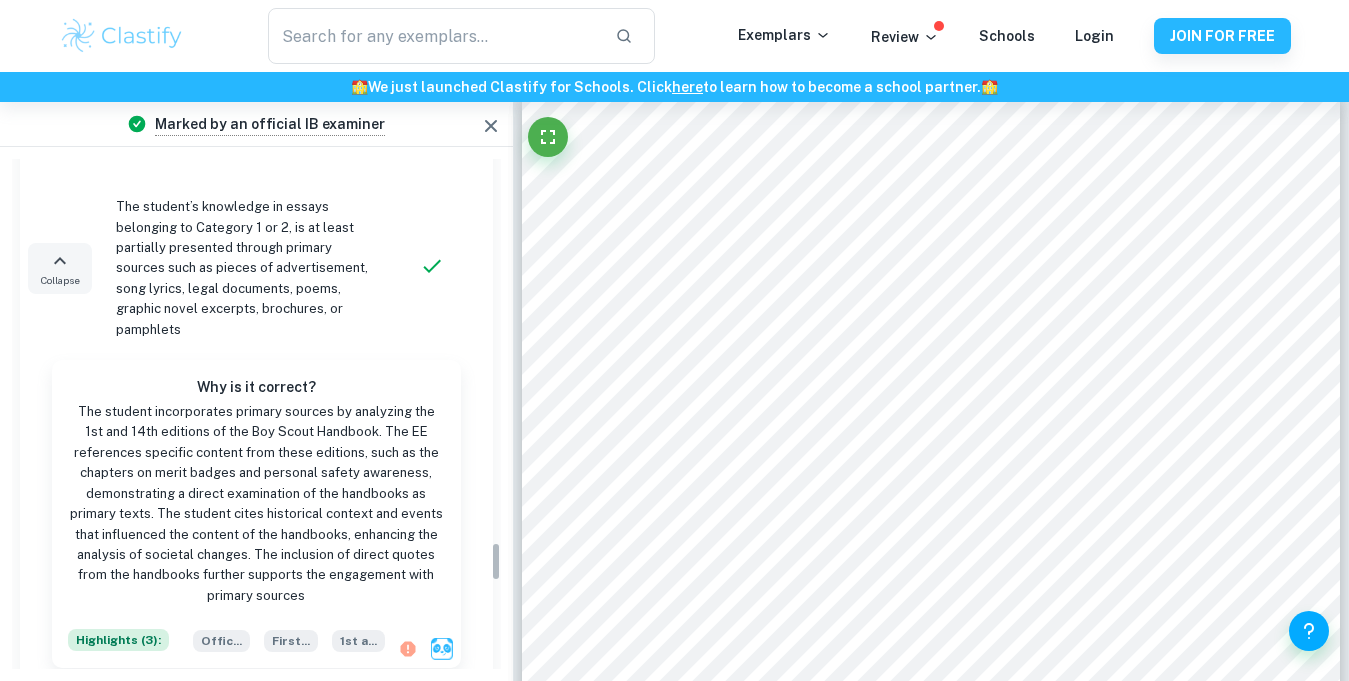 scroll, scrollTop: 4924, scrollLeft: 0, axis: vertical 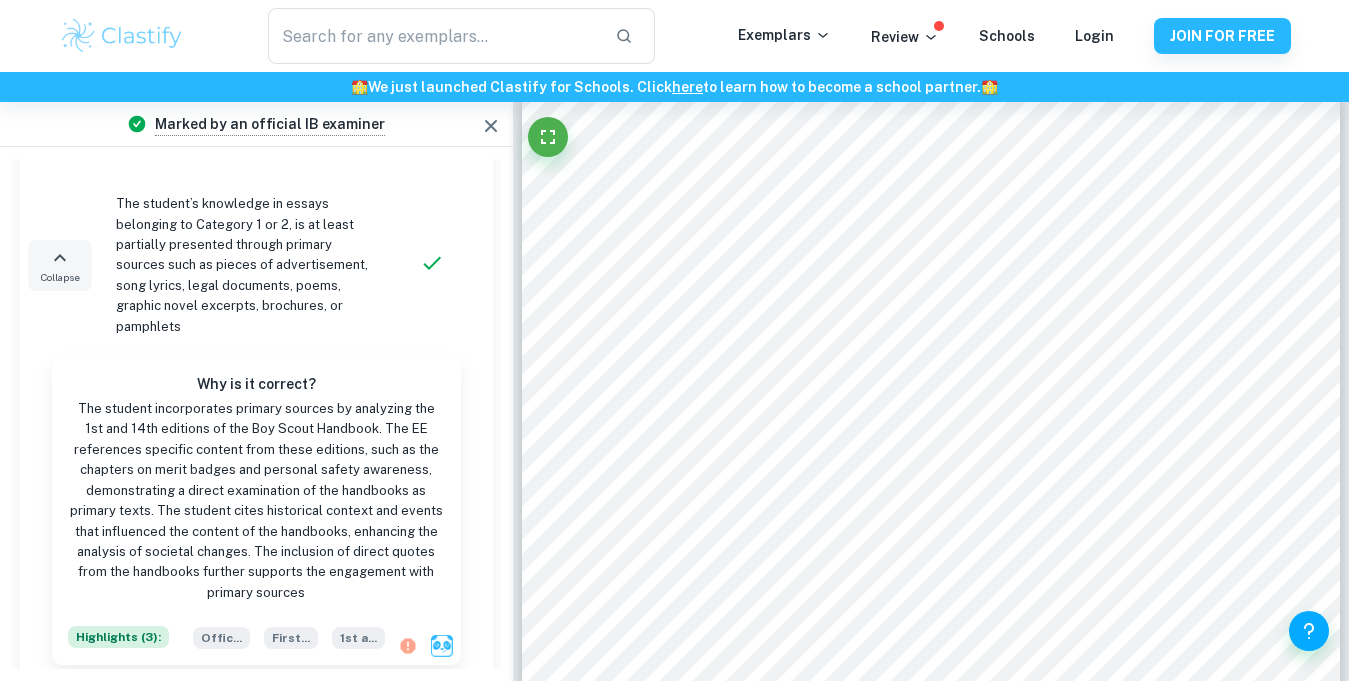 click on "Collapse" at bounding box center (60, 277) 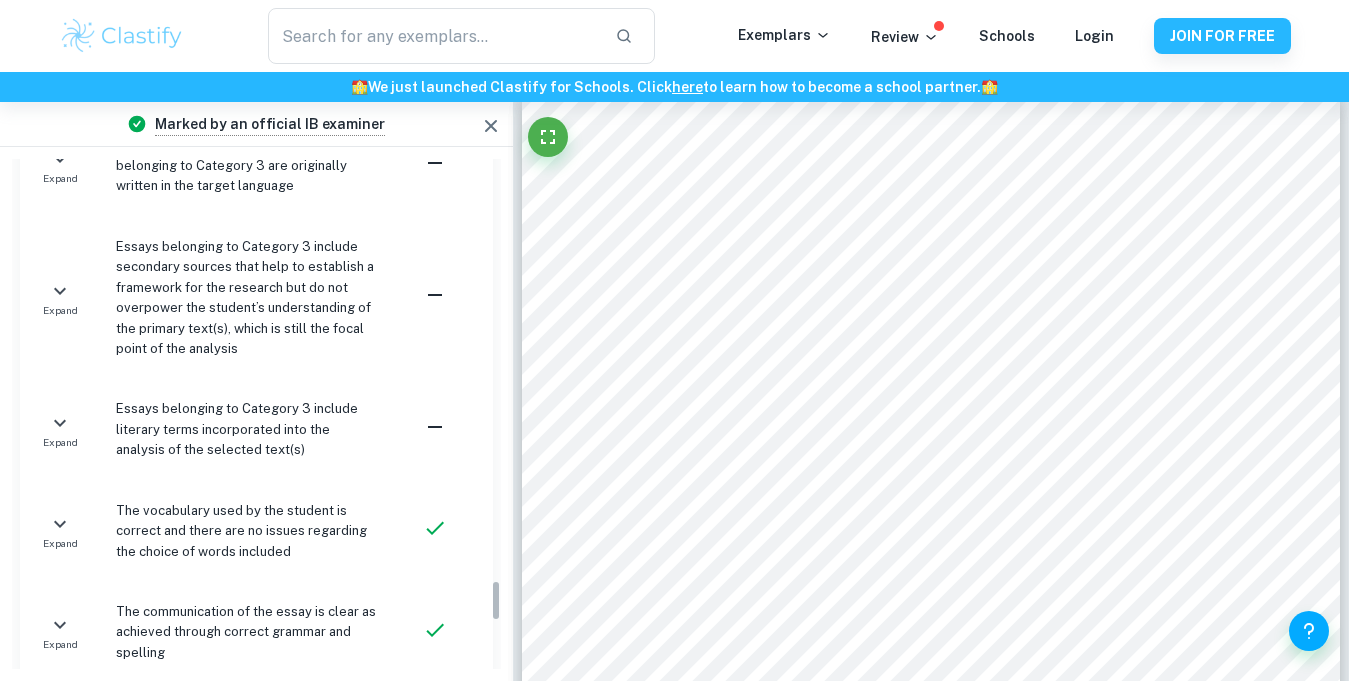 scroll, scrollTop: 5146, scrollLeft: 0, axis: vertical 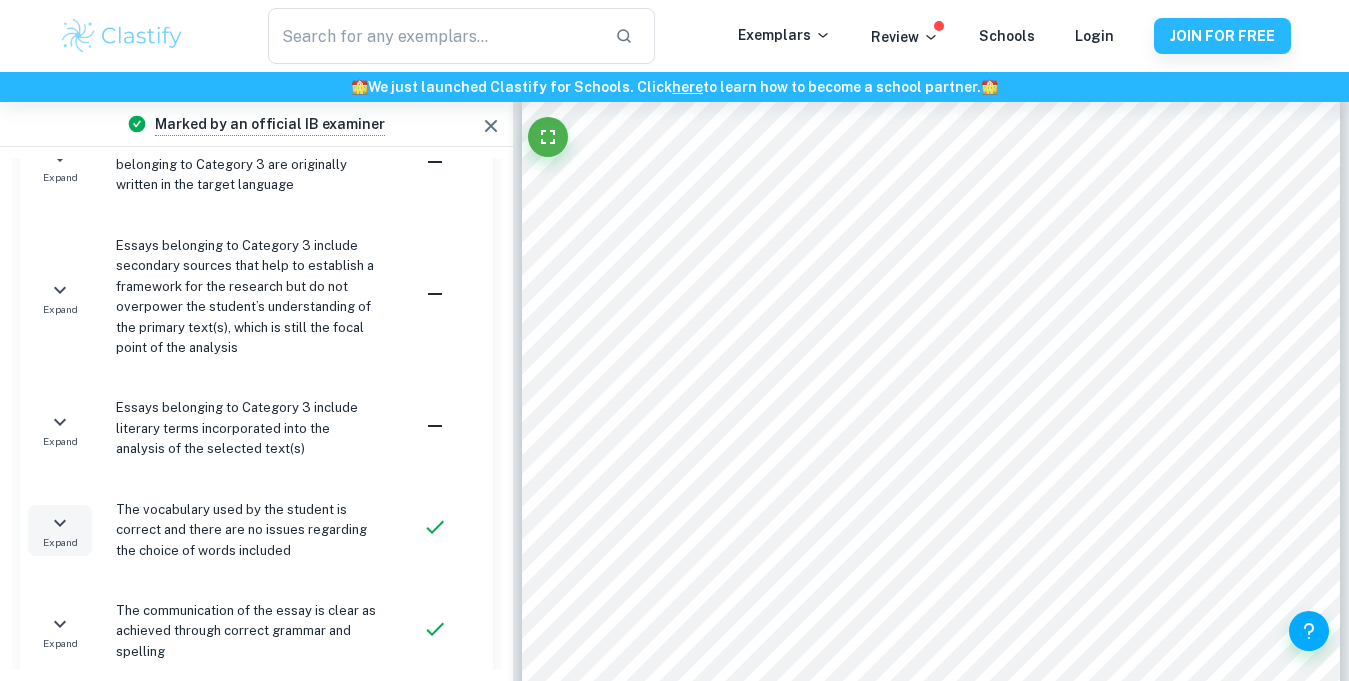 click on "Expand" at bounding box center (60, 530) 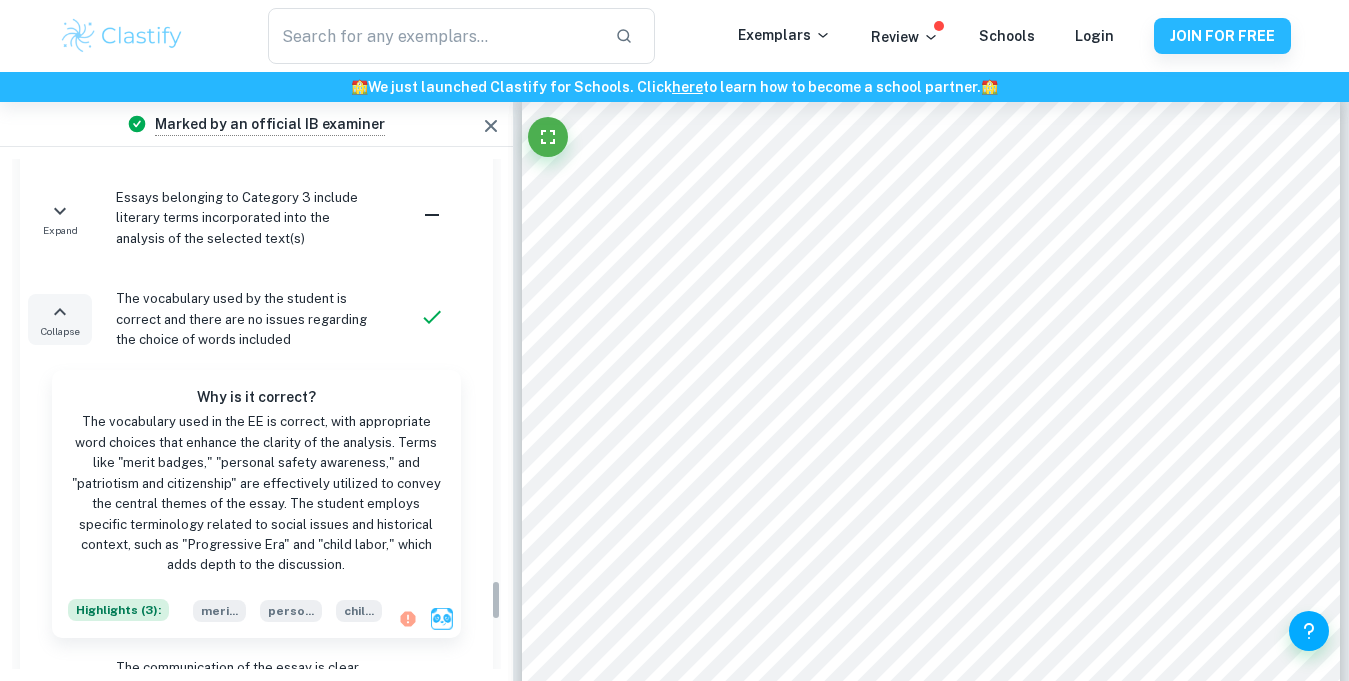 scroll, scrollTop: 5381, scrollLeft: 0, axis: vertical 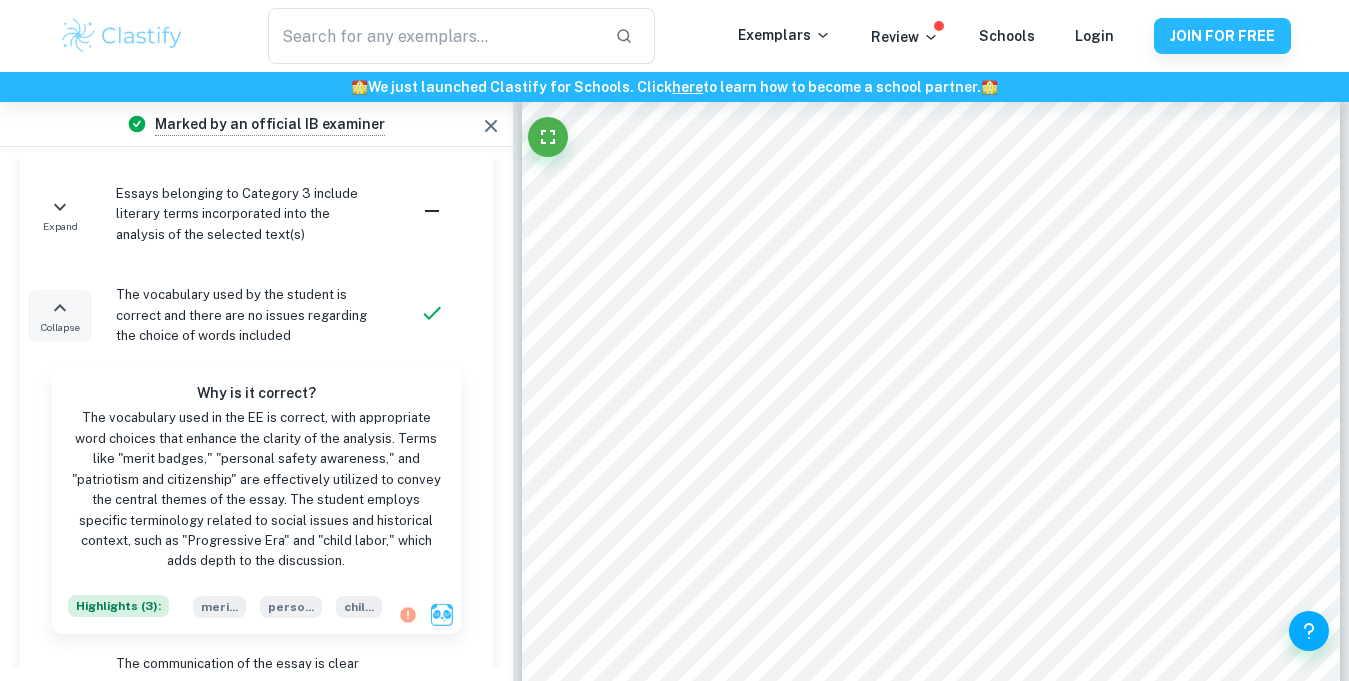 click 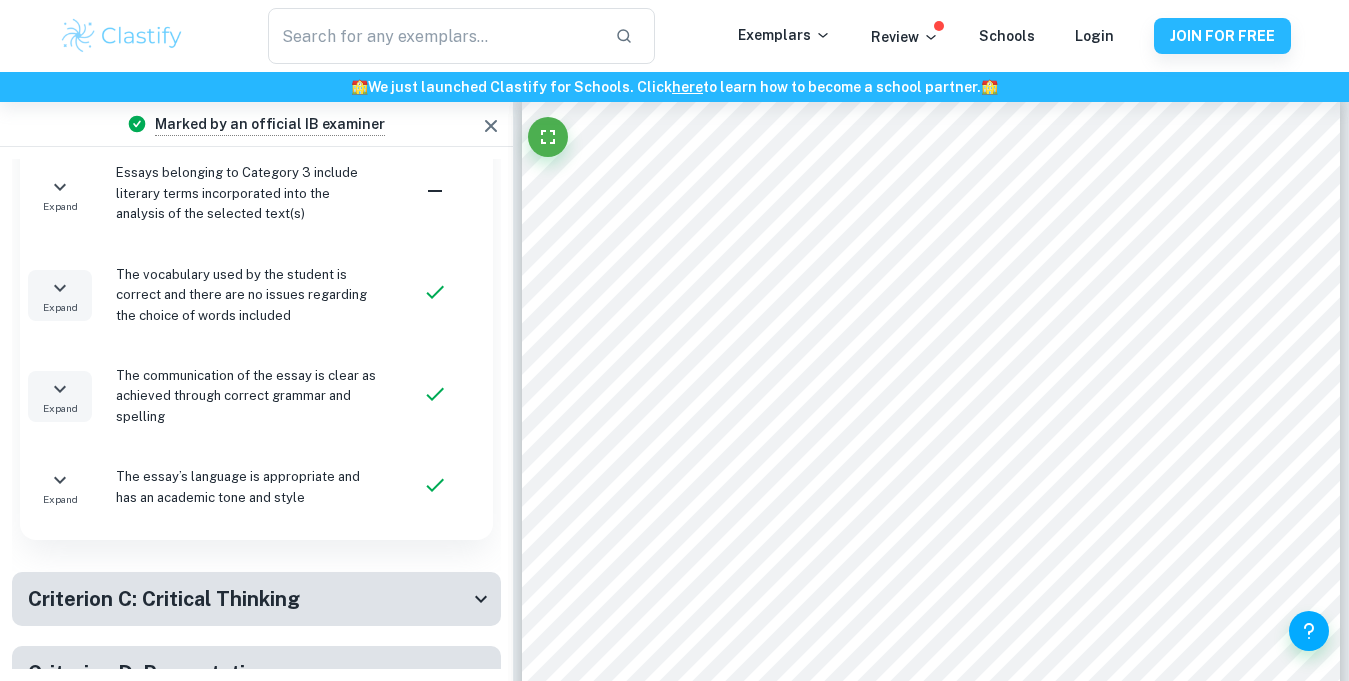 click 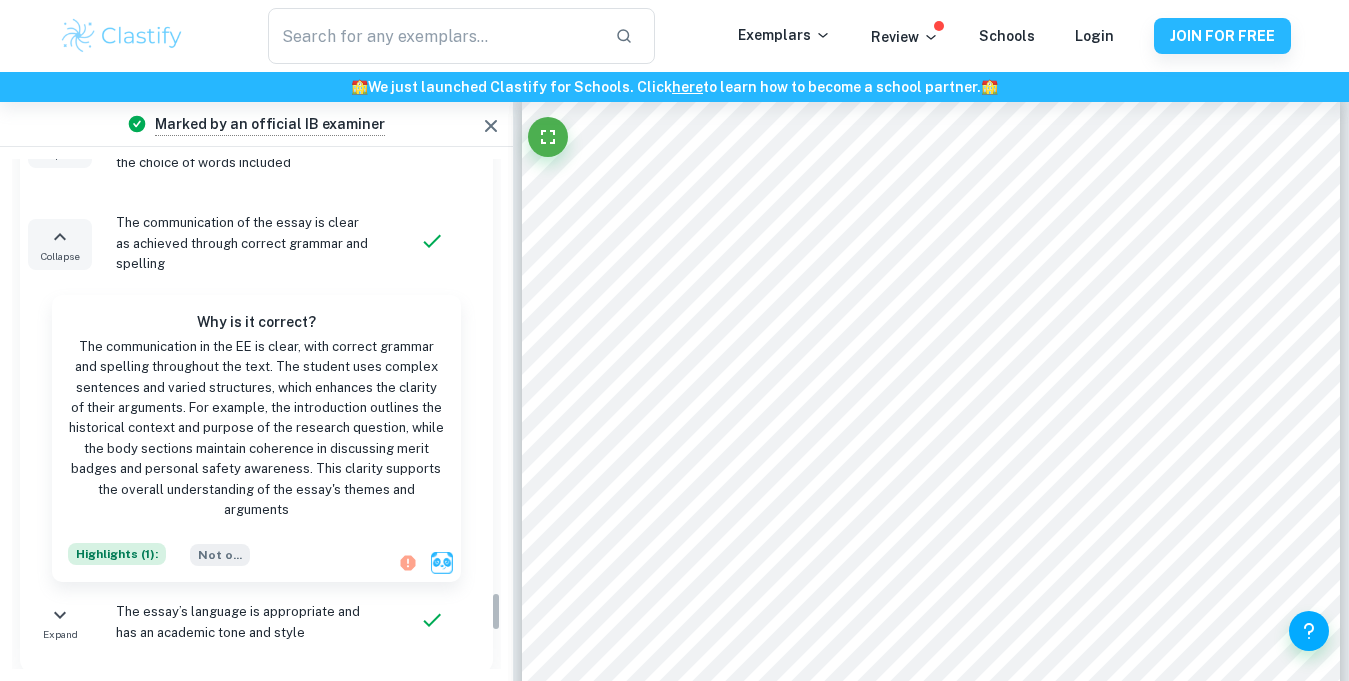 scroll, scrollTop: 5555, scrollLeft: 0, axis: vertical 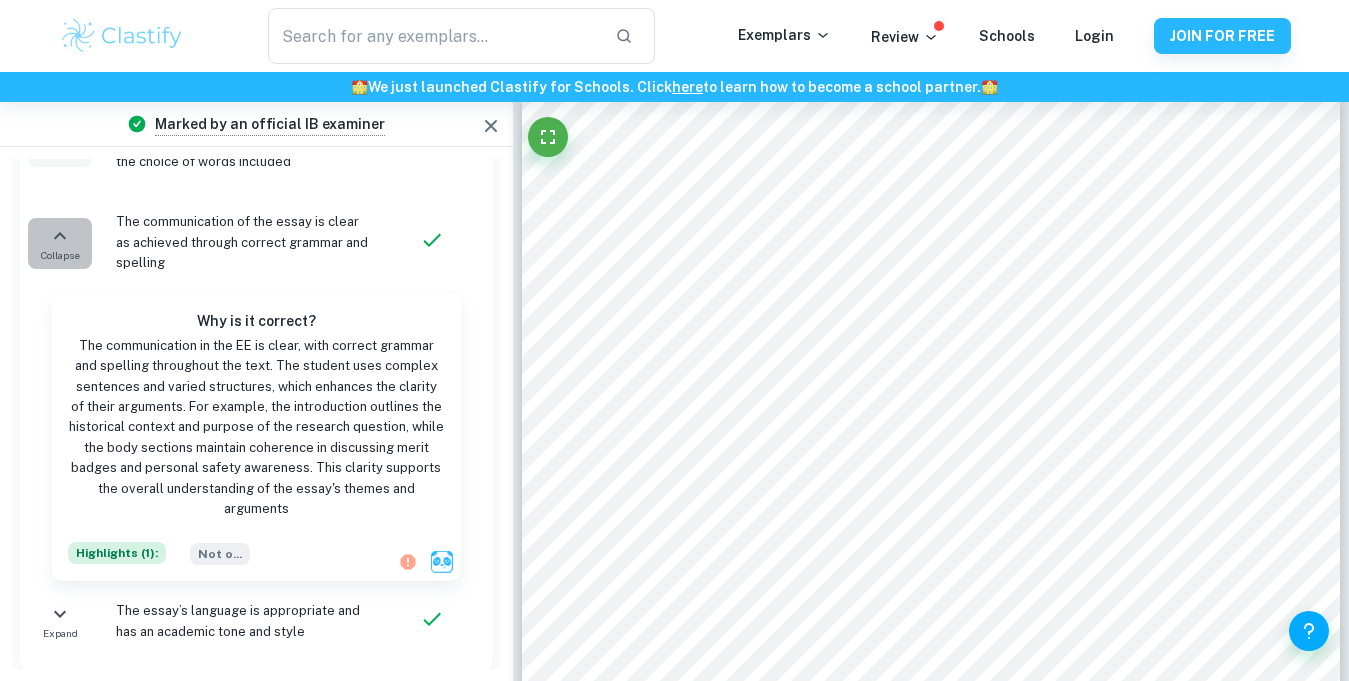 click on "Collapse" at bounding box center [60, 255] 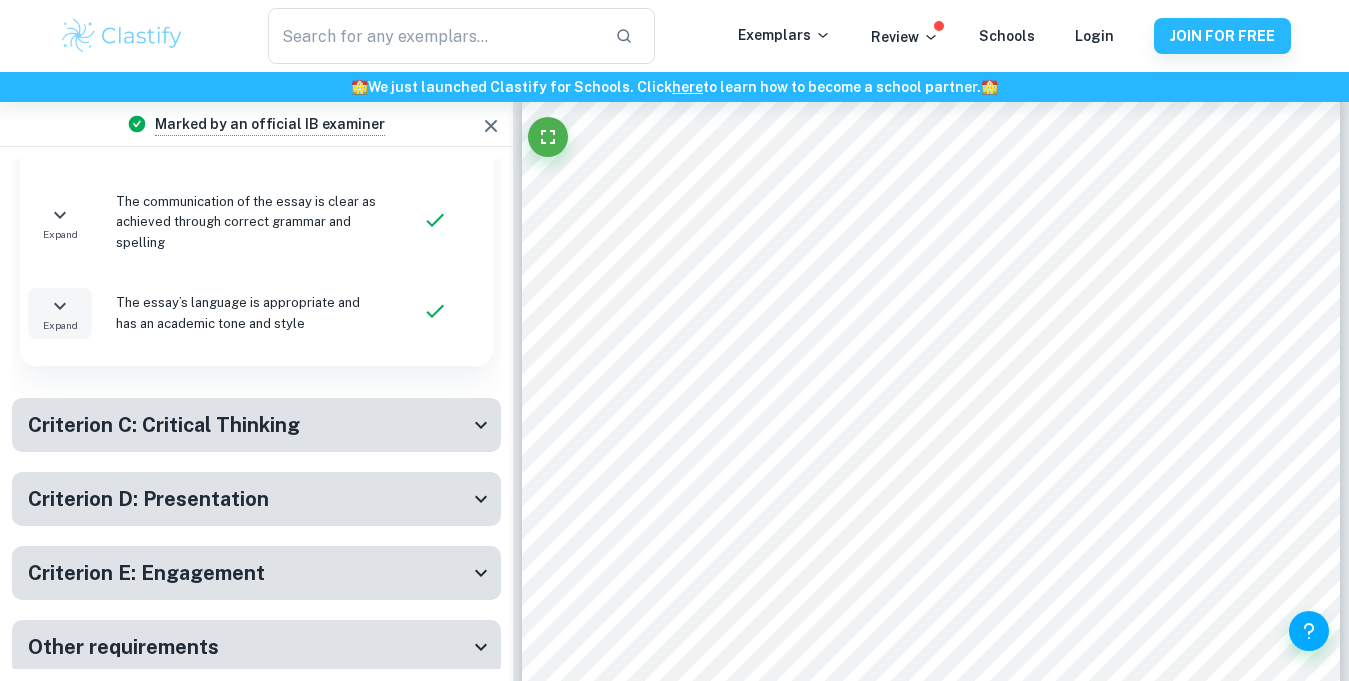 click 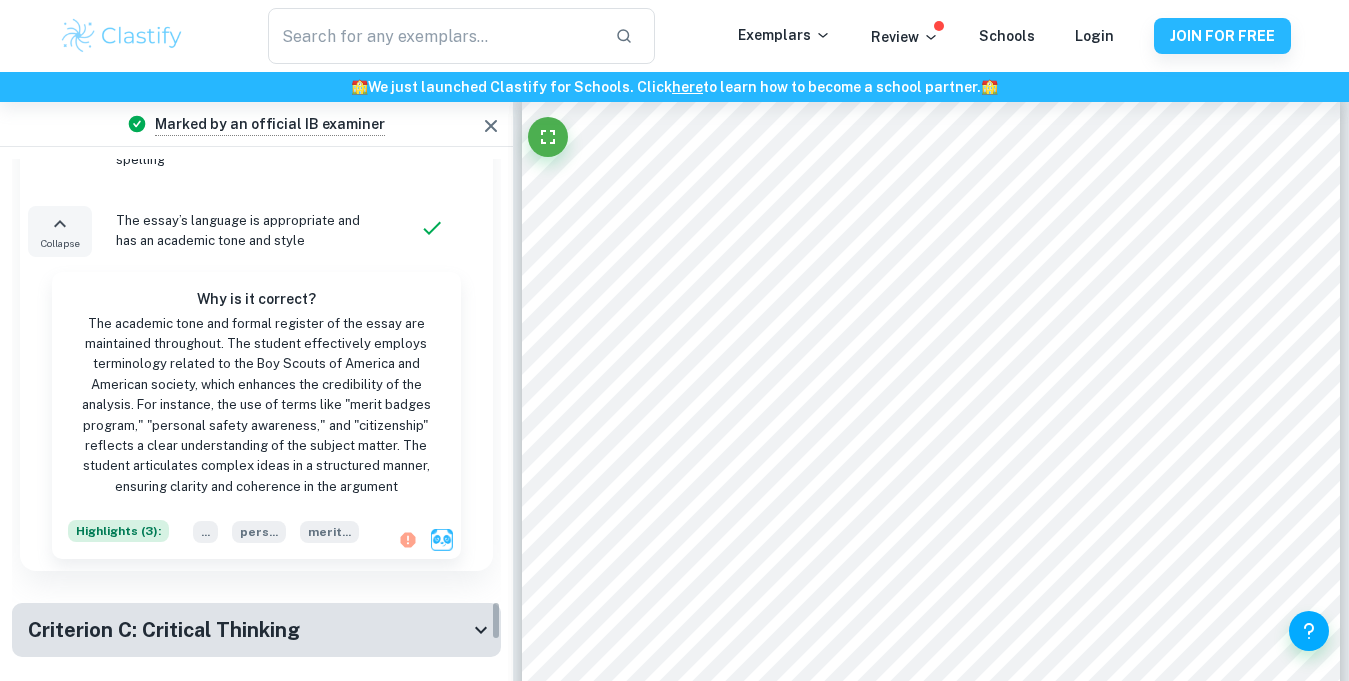 scroll, scrollTop: 5659, scrollLeft: 0, axis: vertical 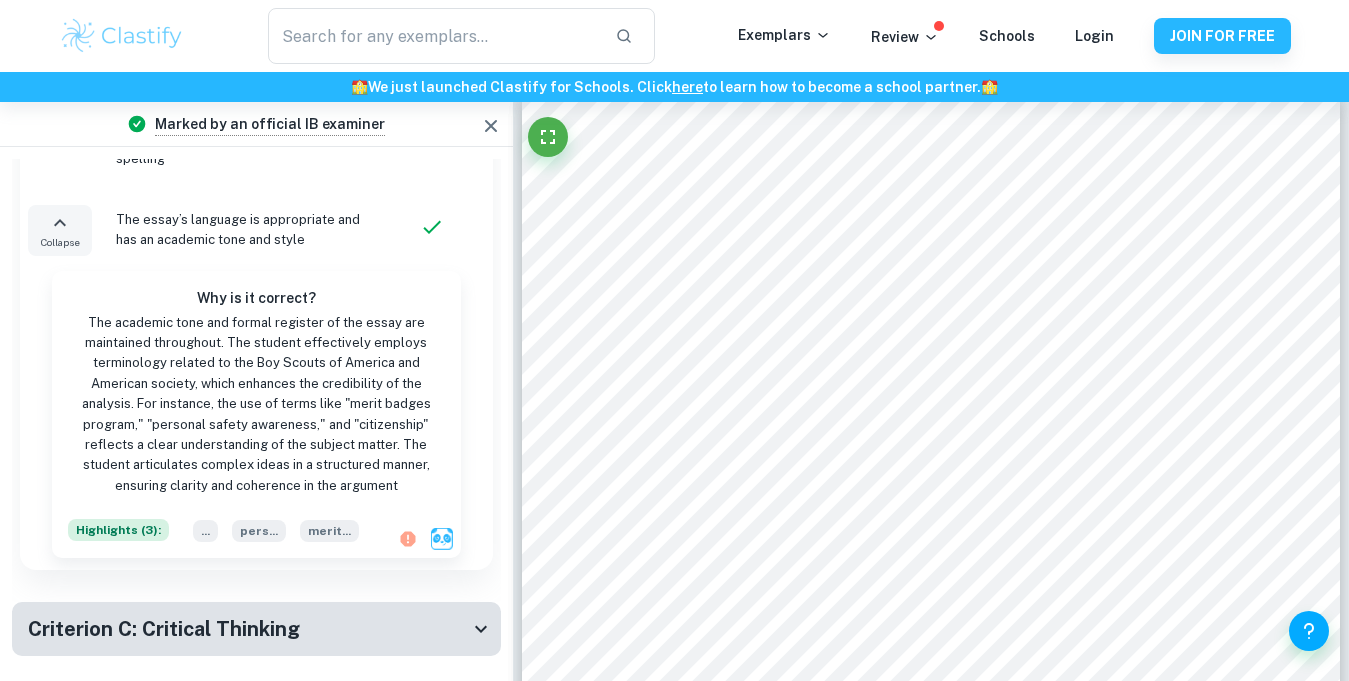 click on "Collapse" at bounding box center (60, 242) 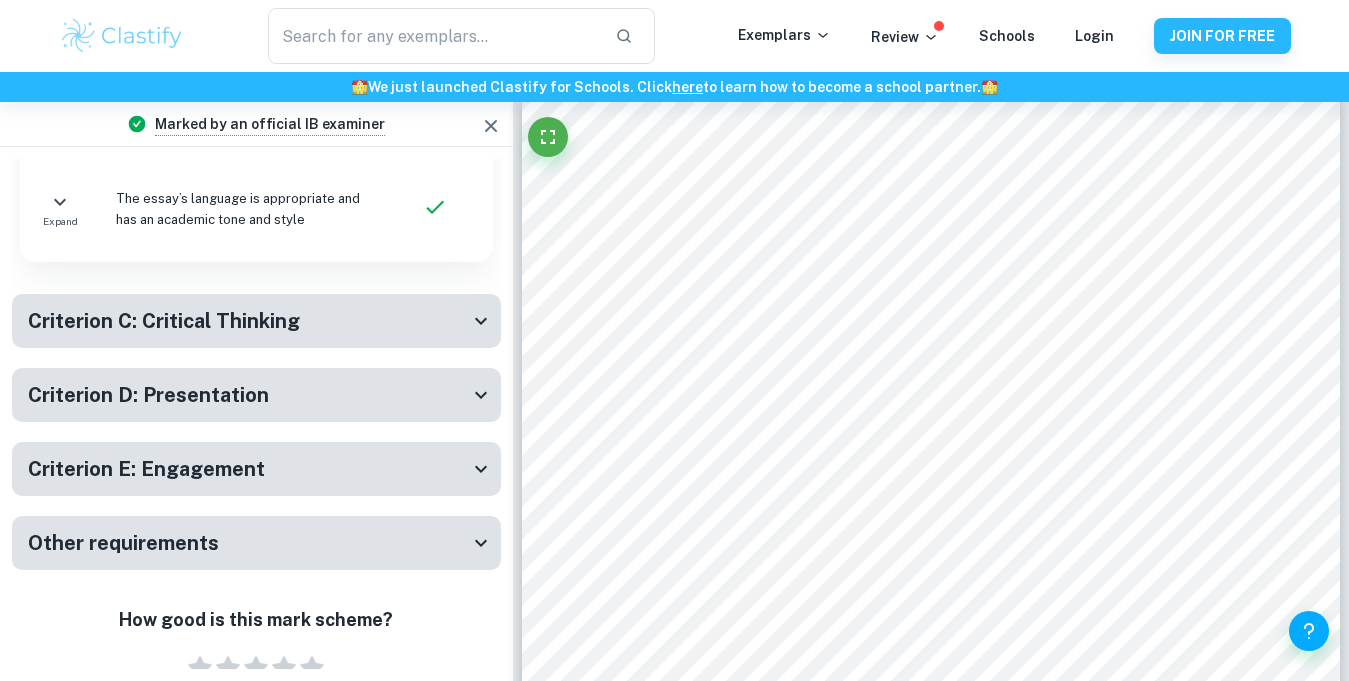 click on "Criterion C: Critical Thinking" at bounding box center [256, 321] 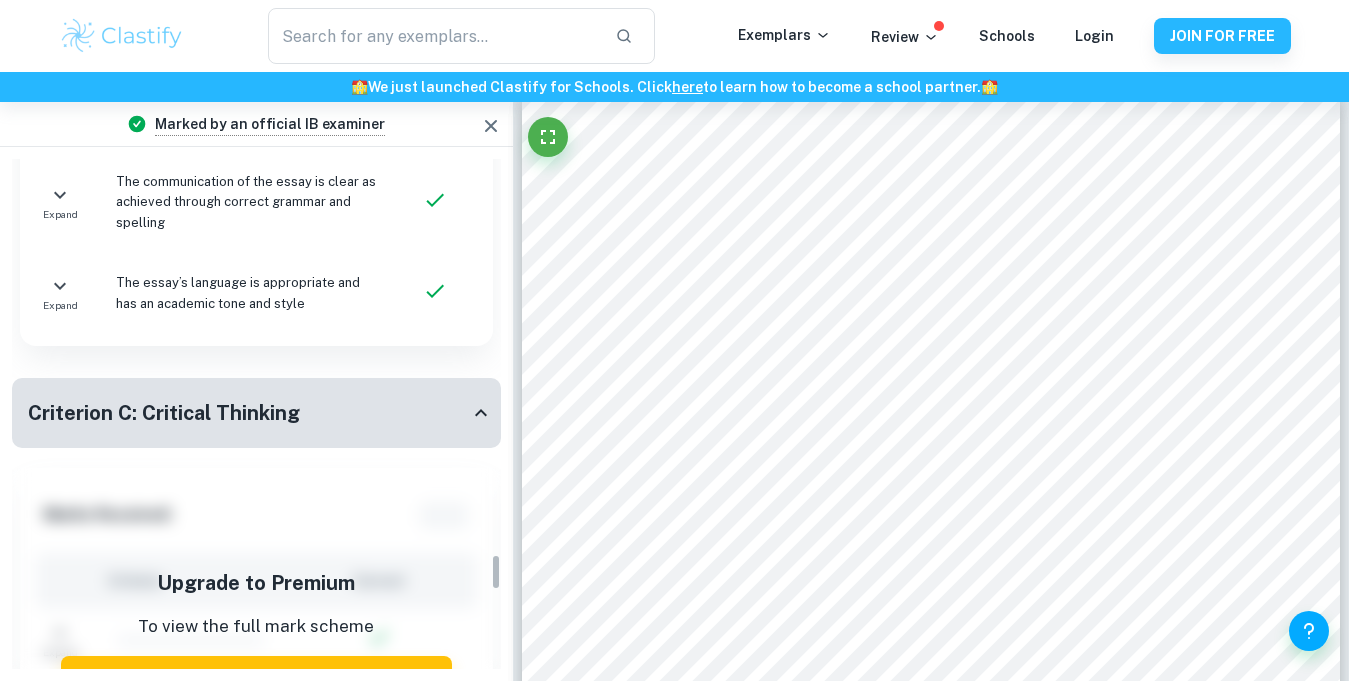 scroll, scrollTop: 5570, scrollLeft: 0, axis: vertical 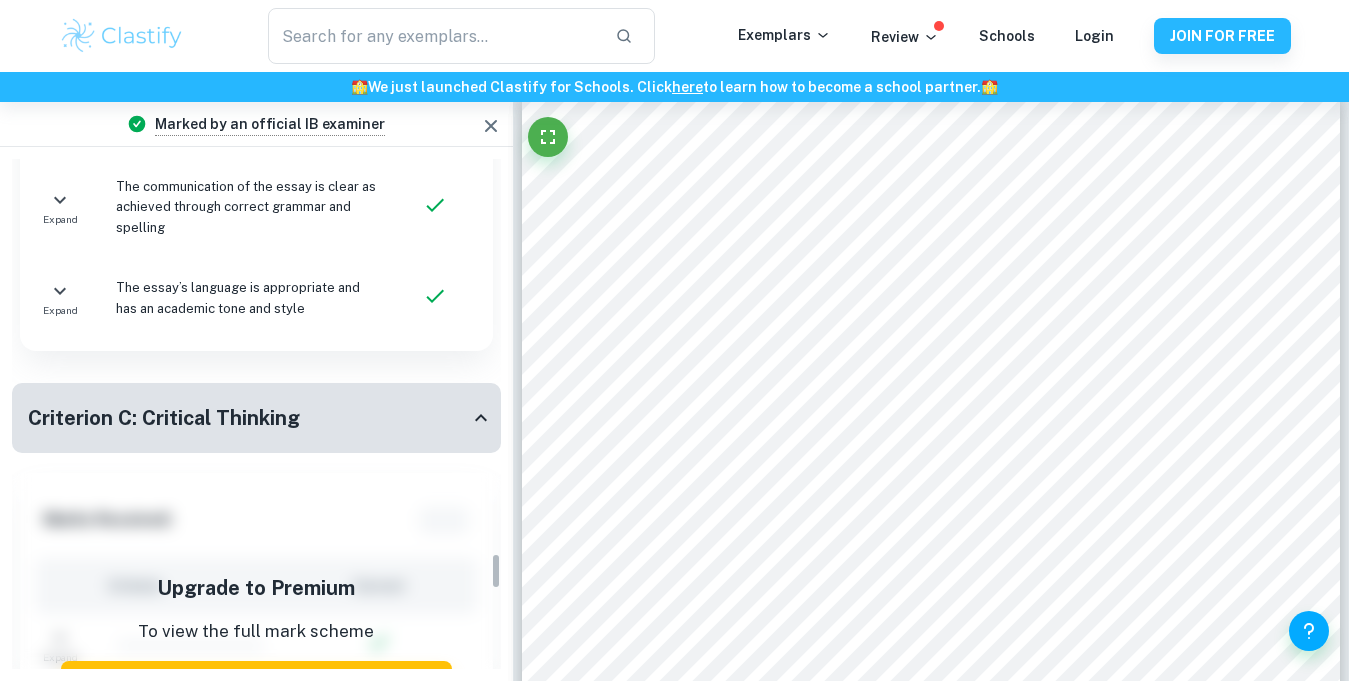 click on "Criterion C: Critical Thinking" at bounding box center [164, 418] 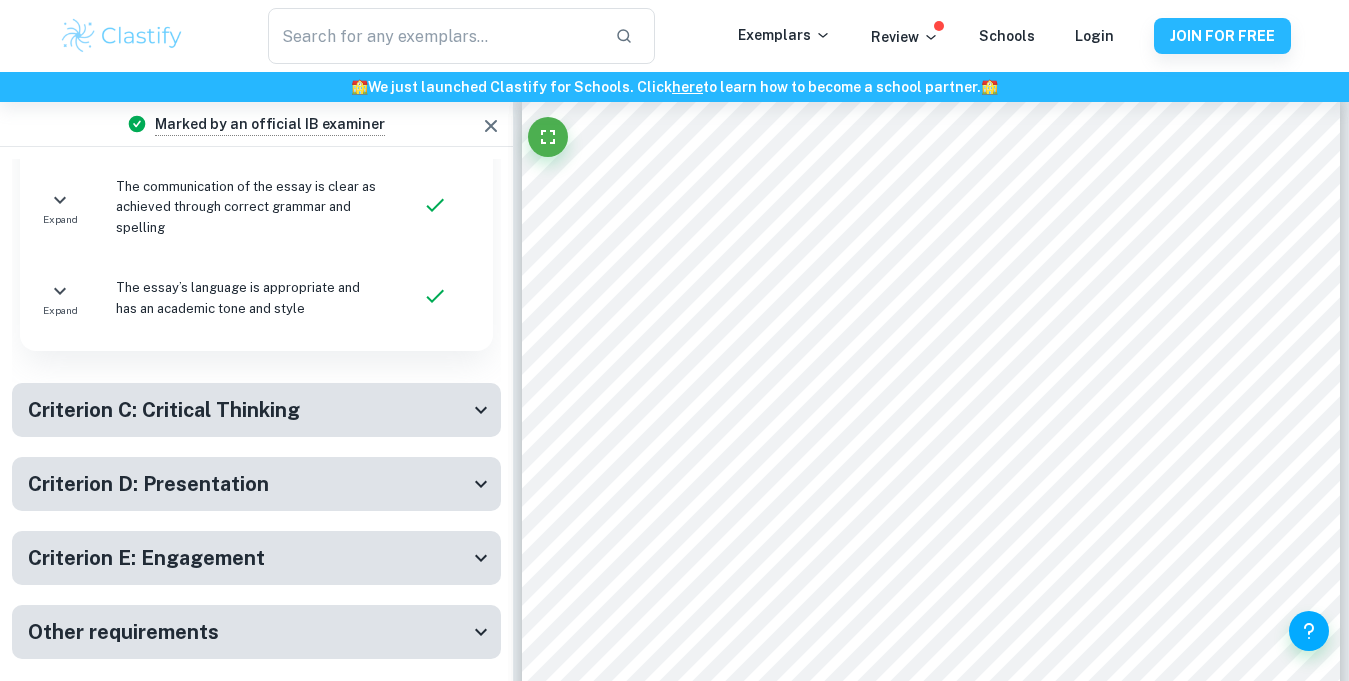 click on "Criterion D: Presentation" at bounding box center (148, 484) 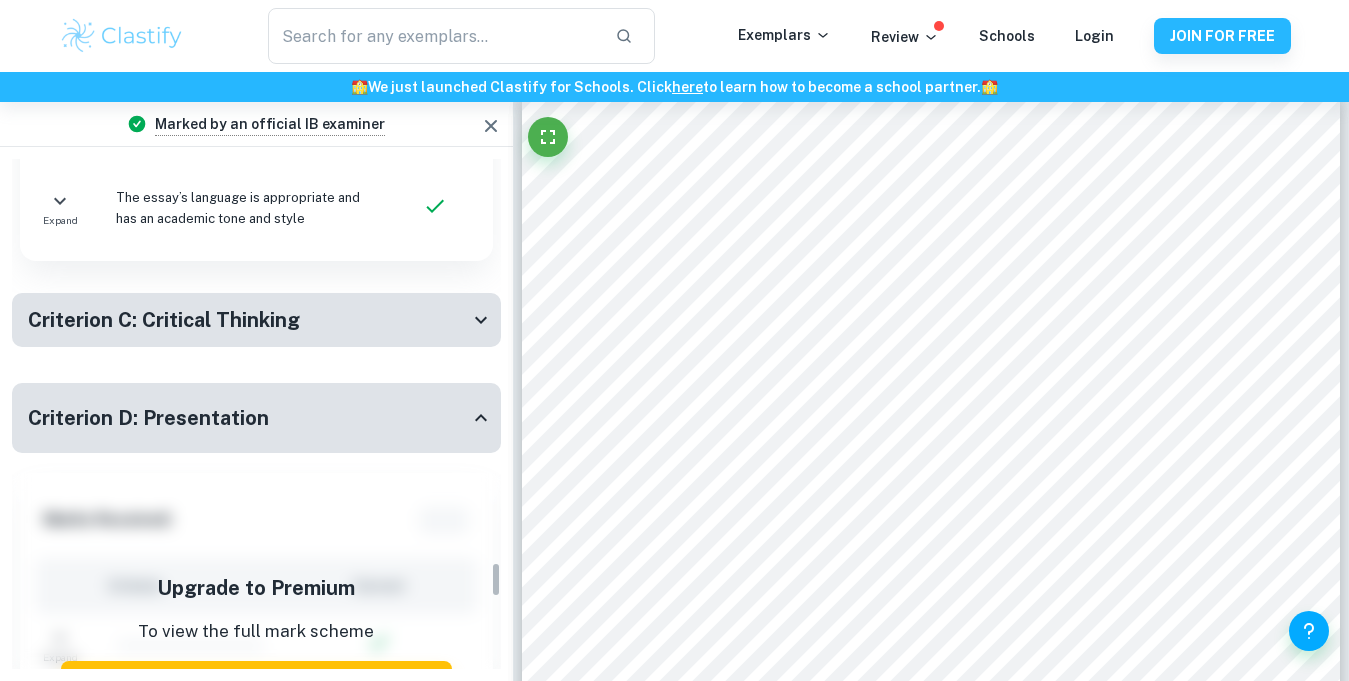 scroll, scrollTop: 5631, scrollLeft: 0, axis: vertical 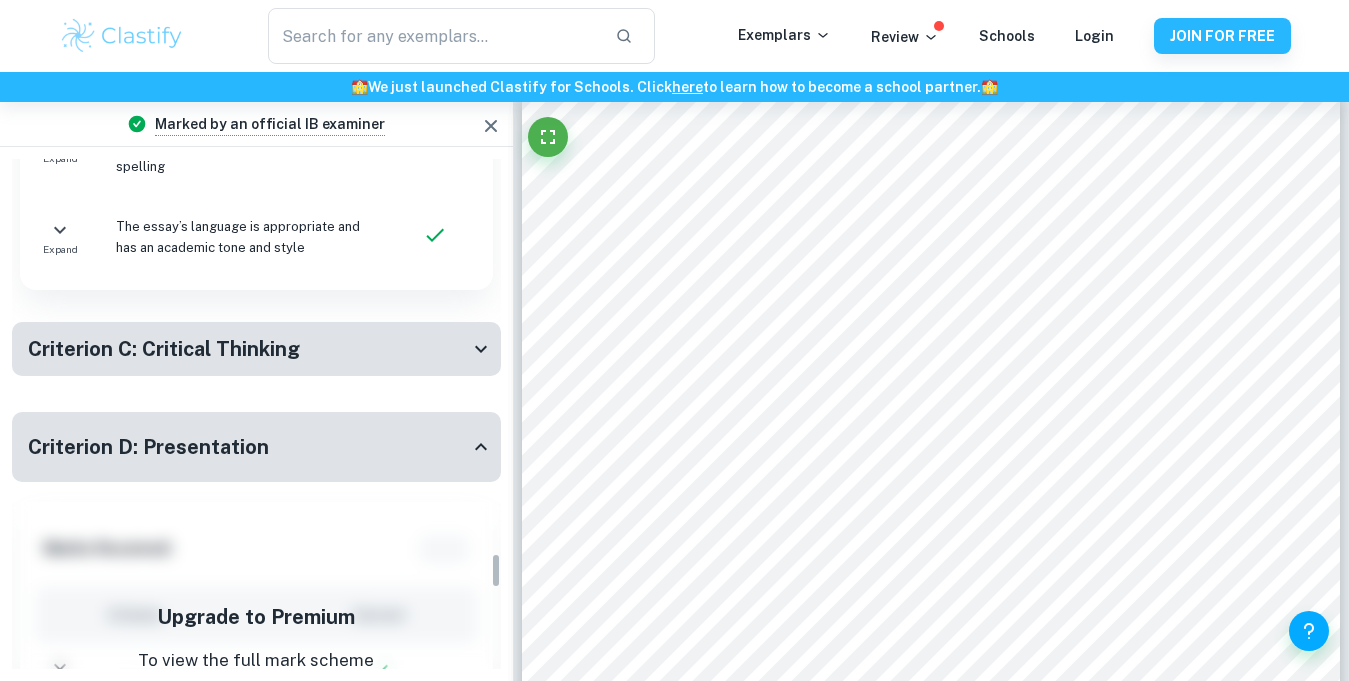 click on "Criterion D: Presentation" at bounding box center (148, 447) 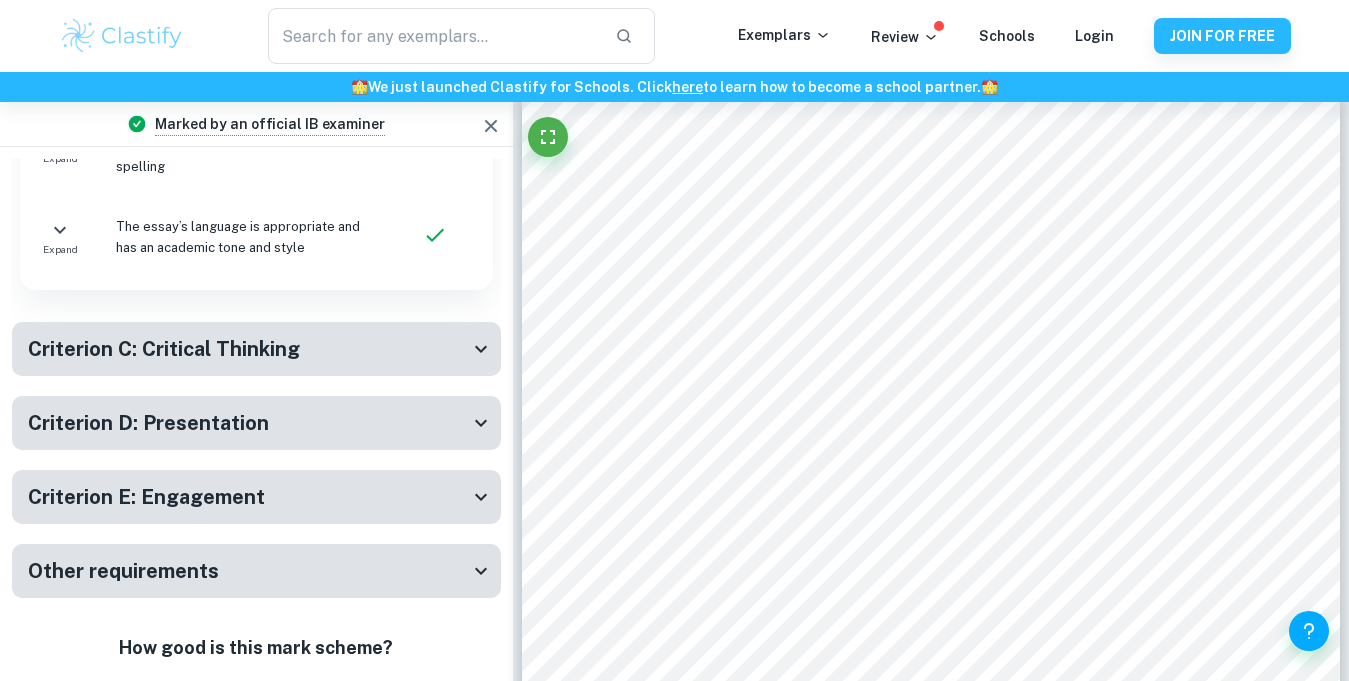 click on "Criterion E: Engagement" at bounding box center [146, 497] 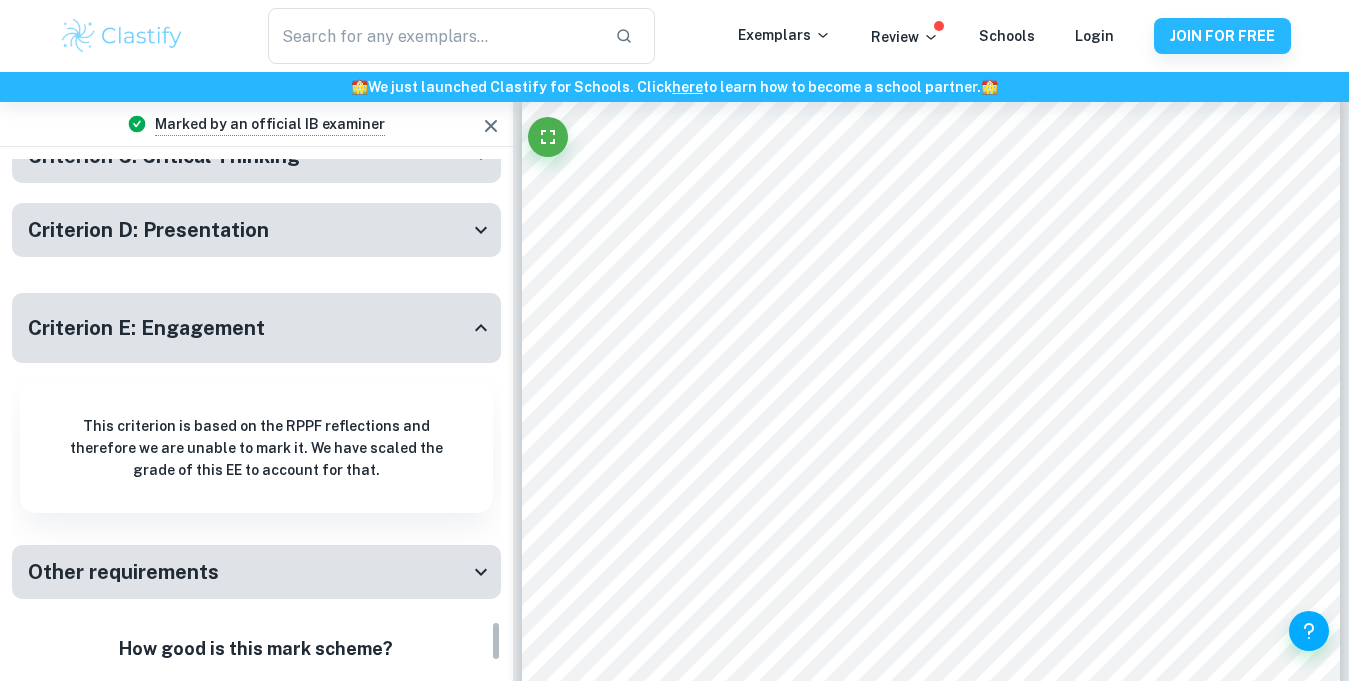 scroll, scrollTop: 5825, scrollLeft: 0, axis: vertical 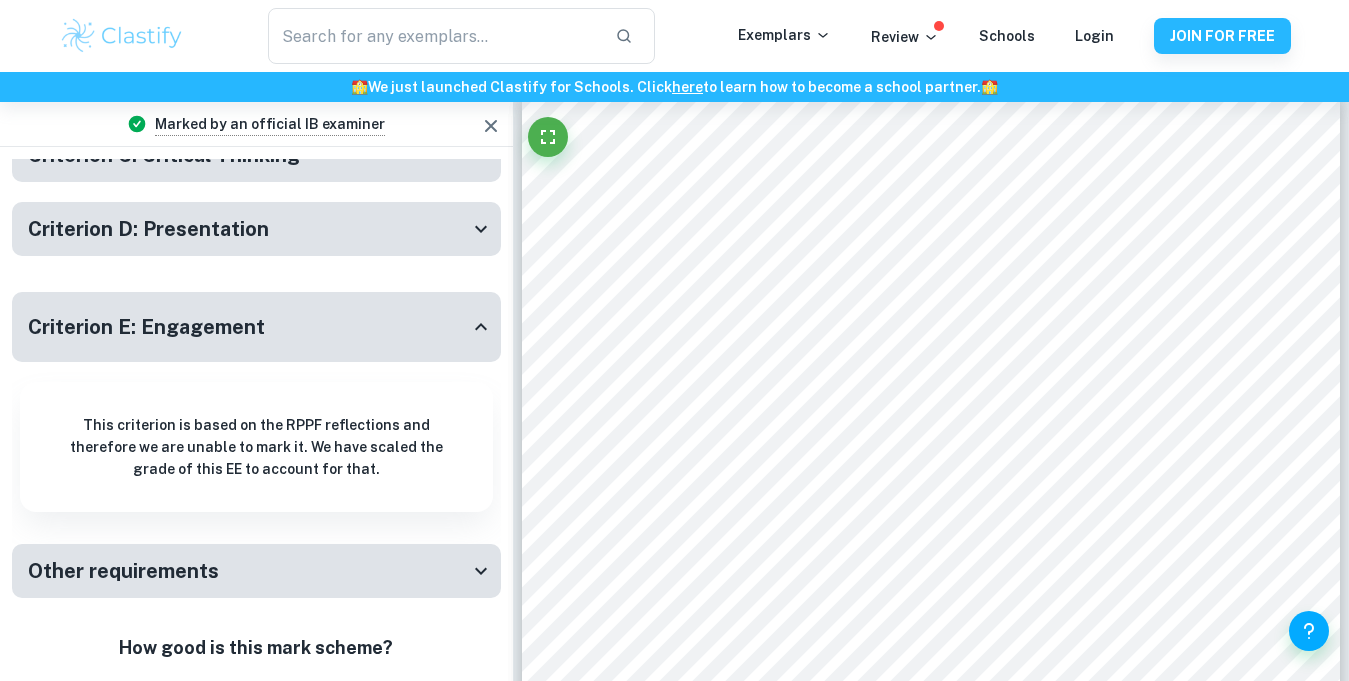 click on "Criterion E: Engagement" at bounding box center (146, 327) 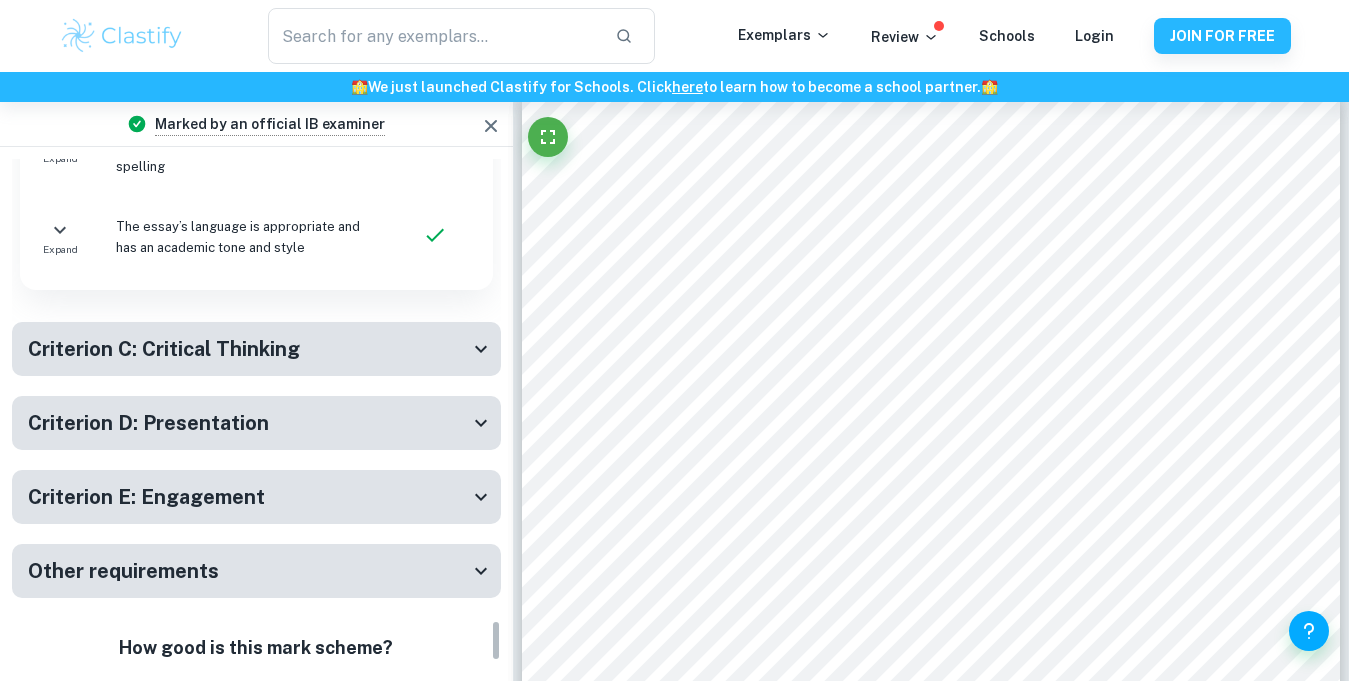 scroll, scrollTop: 5631, scrollLeft: 0, axis: vertical 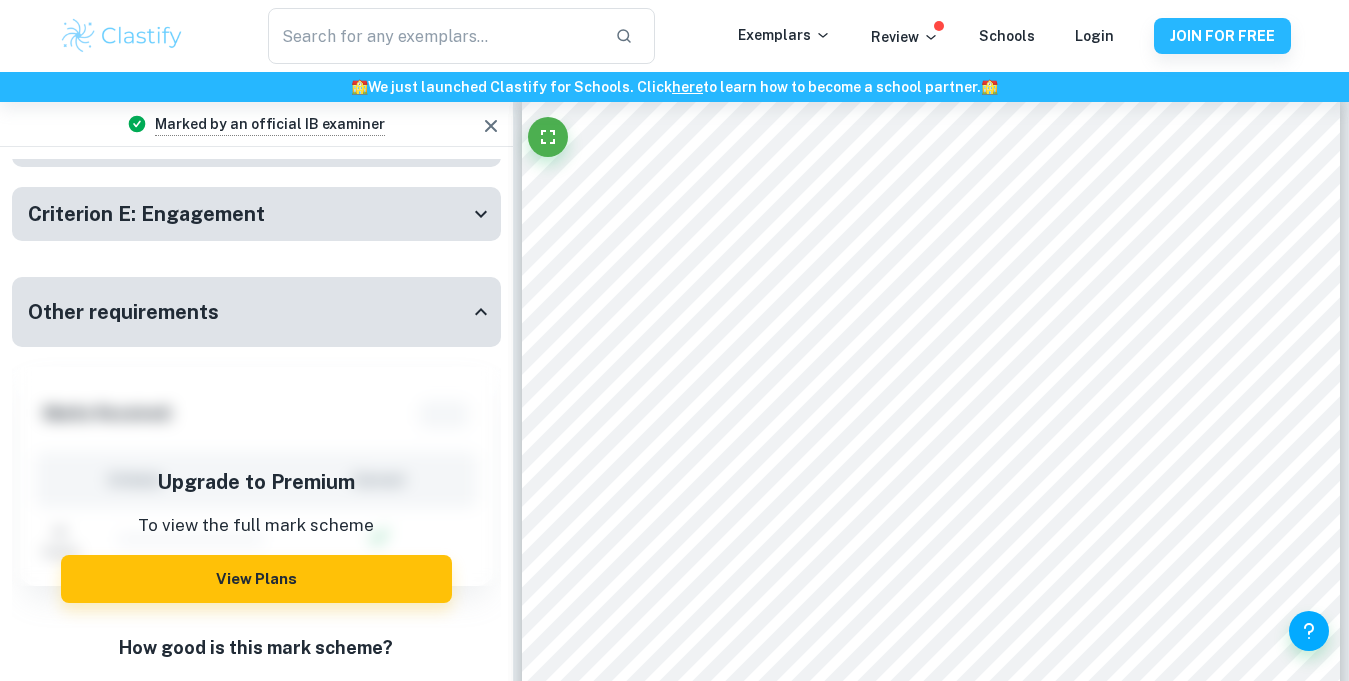 click on "Other requirements" at bounding box center (256, 312) 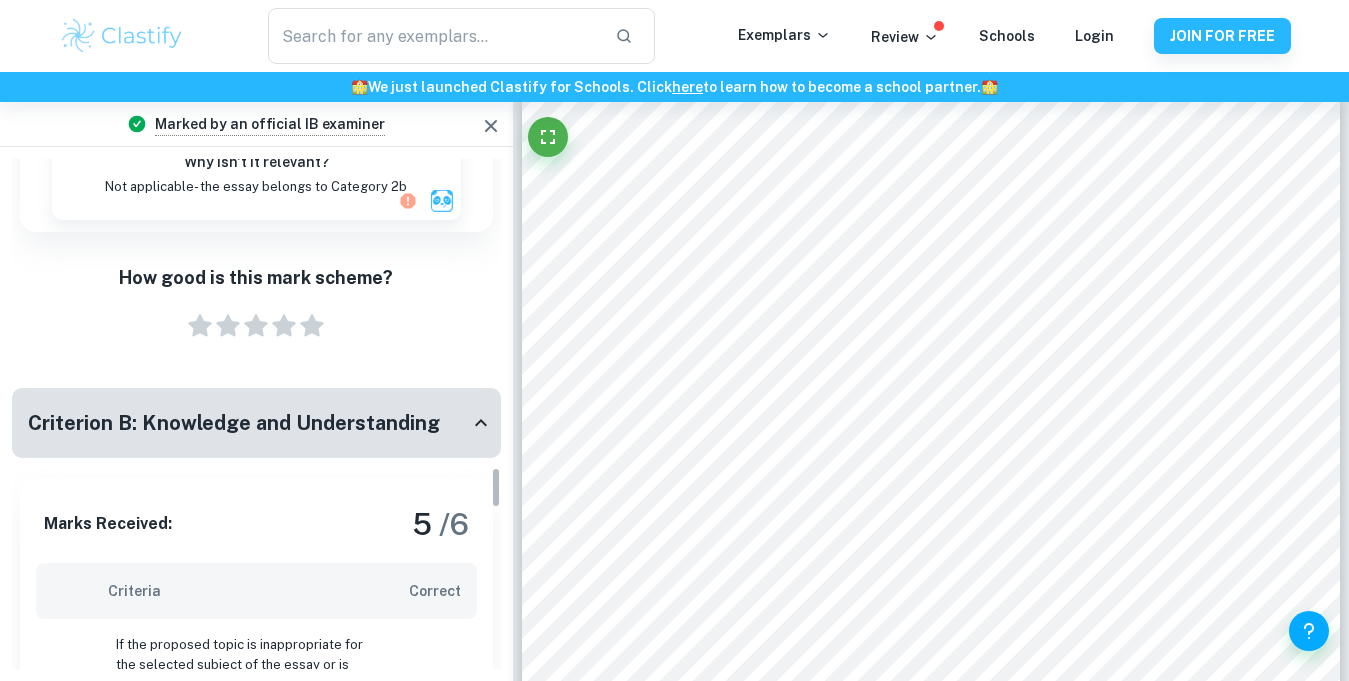 scroll, scrollTop: 3797, scrollLeft: 0, axis: vertical 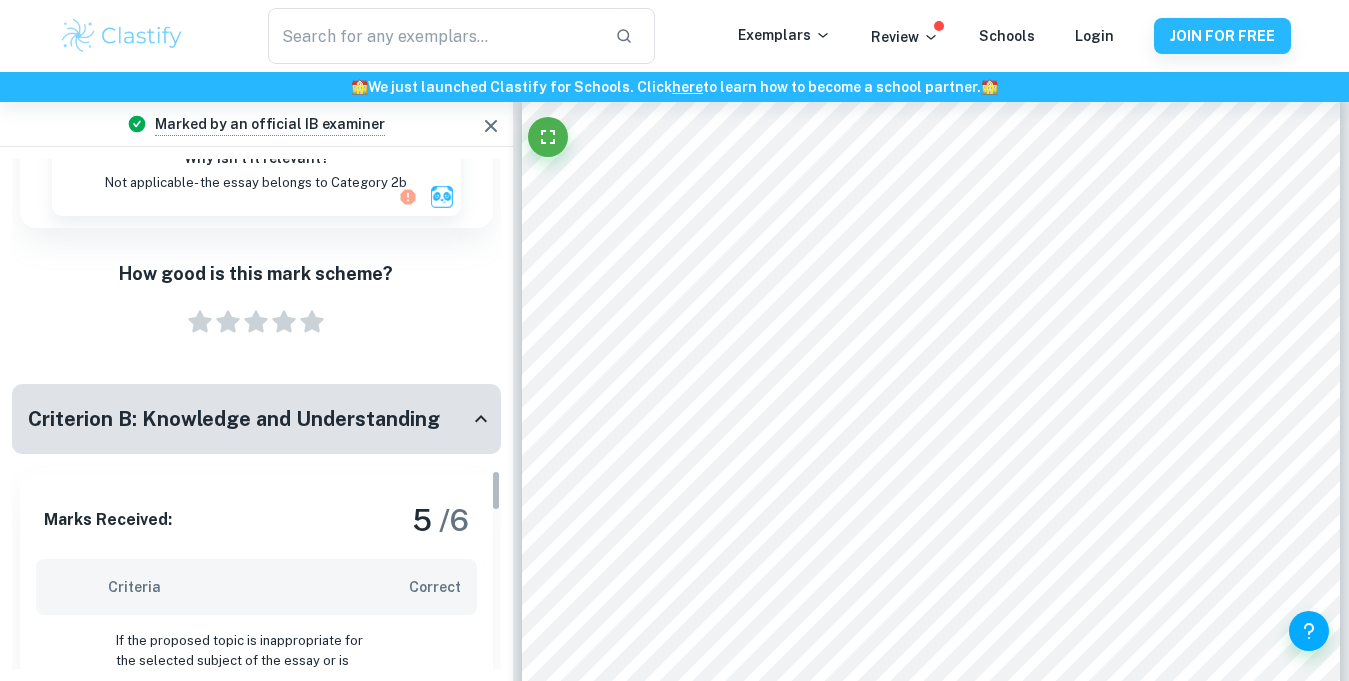 click on "Criterion B: Knowledge and Understanding" at bounding box center (256, 419) 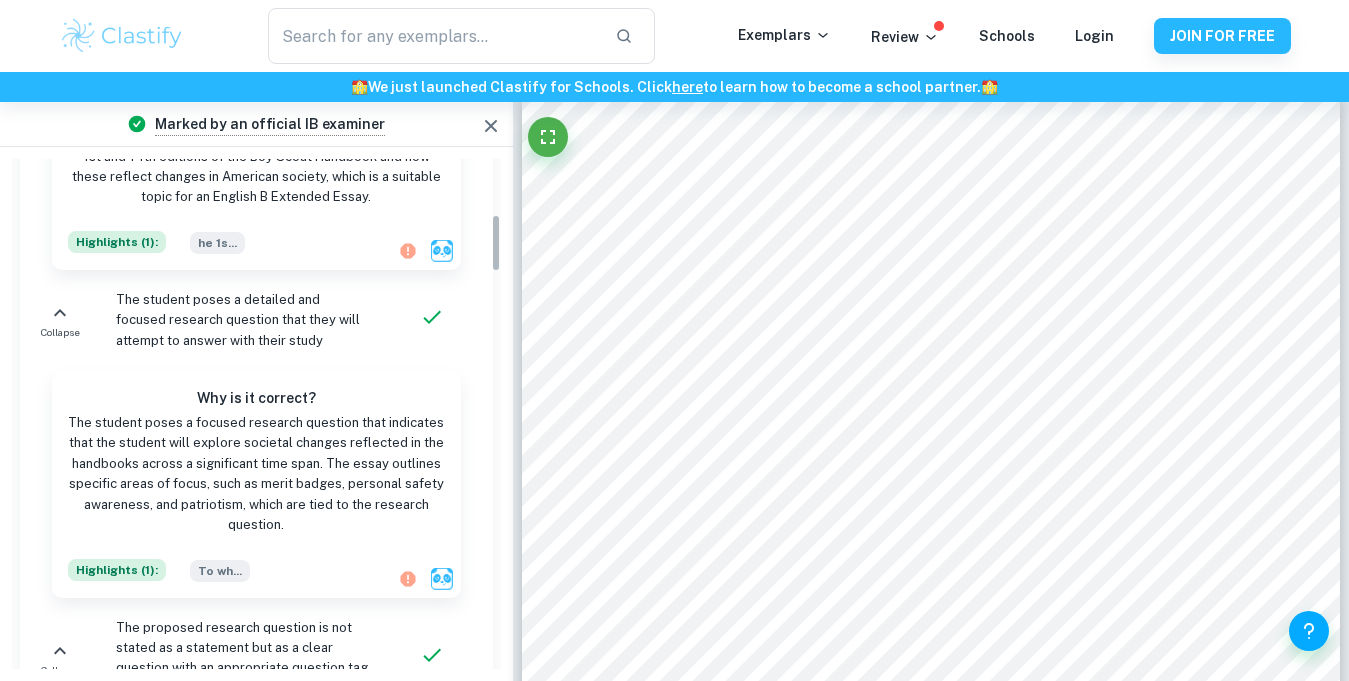 scroll, scrollTop: 97, scrollLeft: 0, axis: vertical 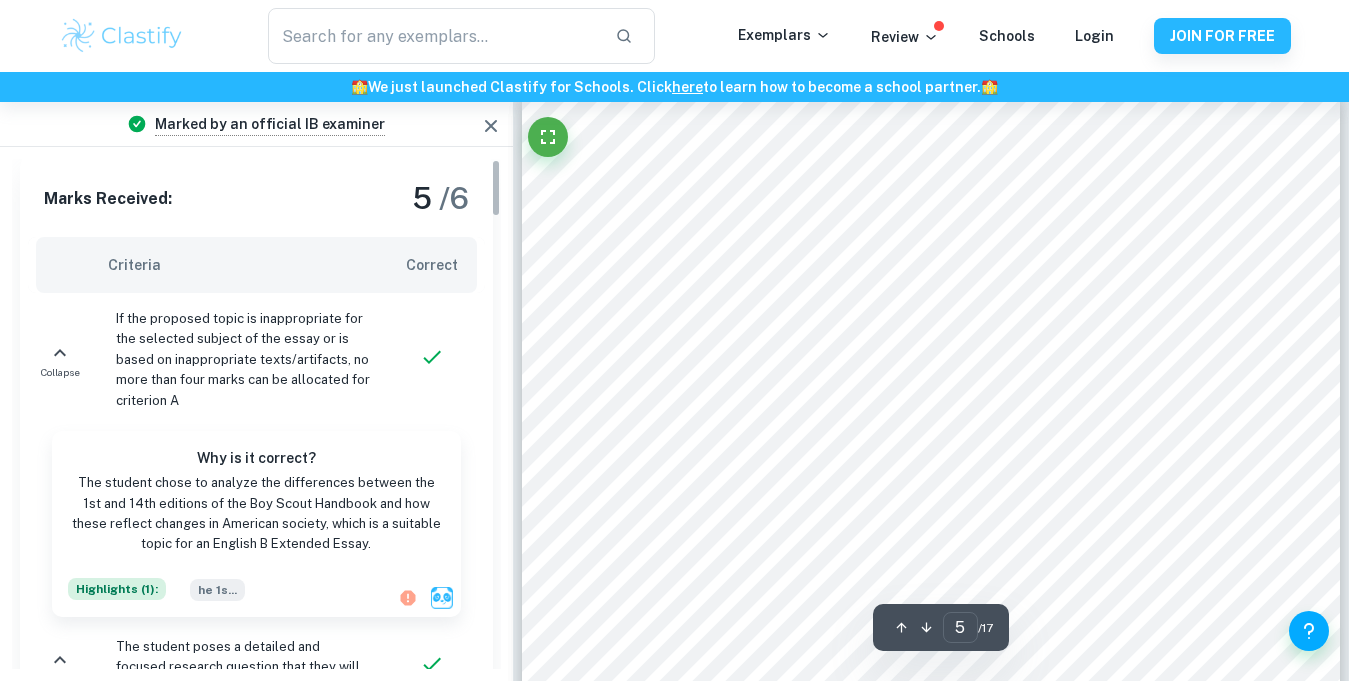 type on "4" 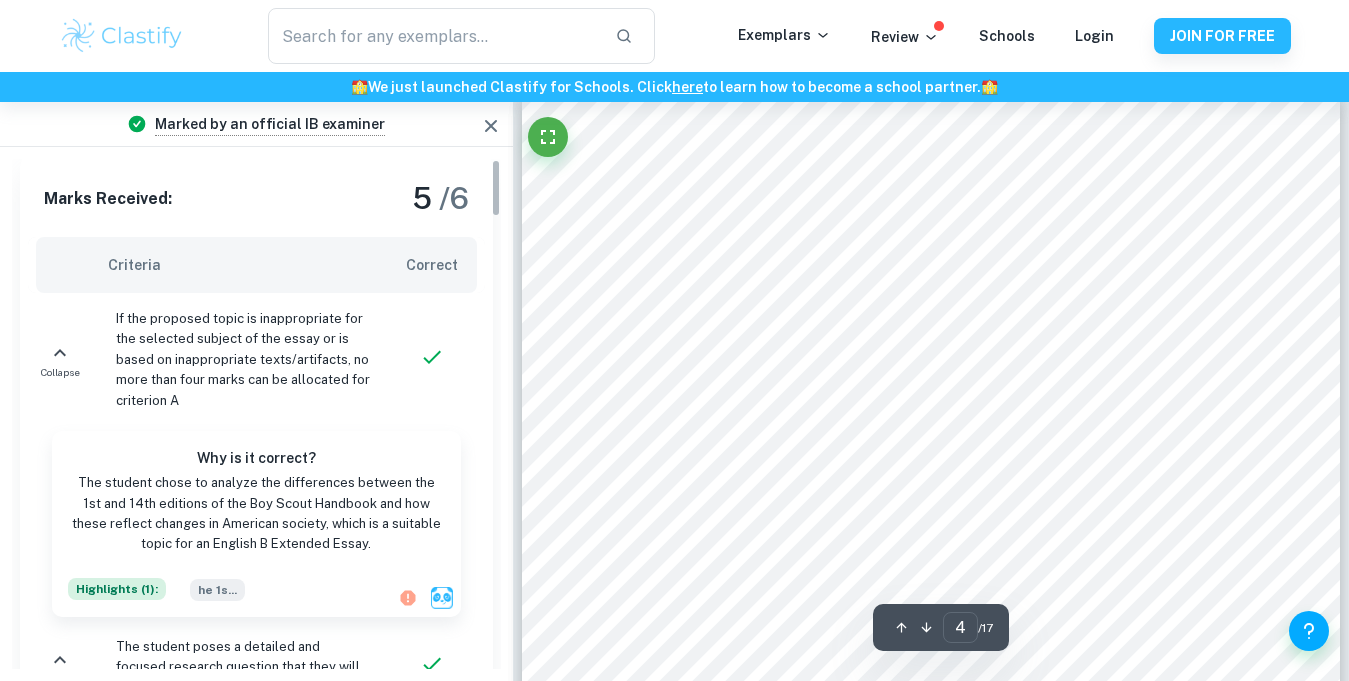 scroll, scrollTop: 0, scrollLeft: 0, axis: both 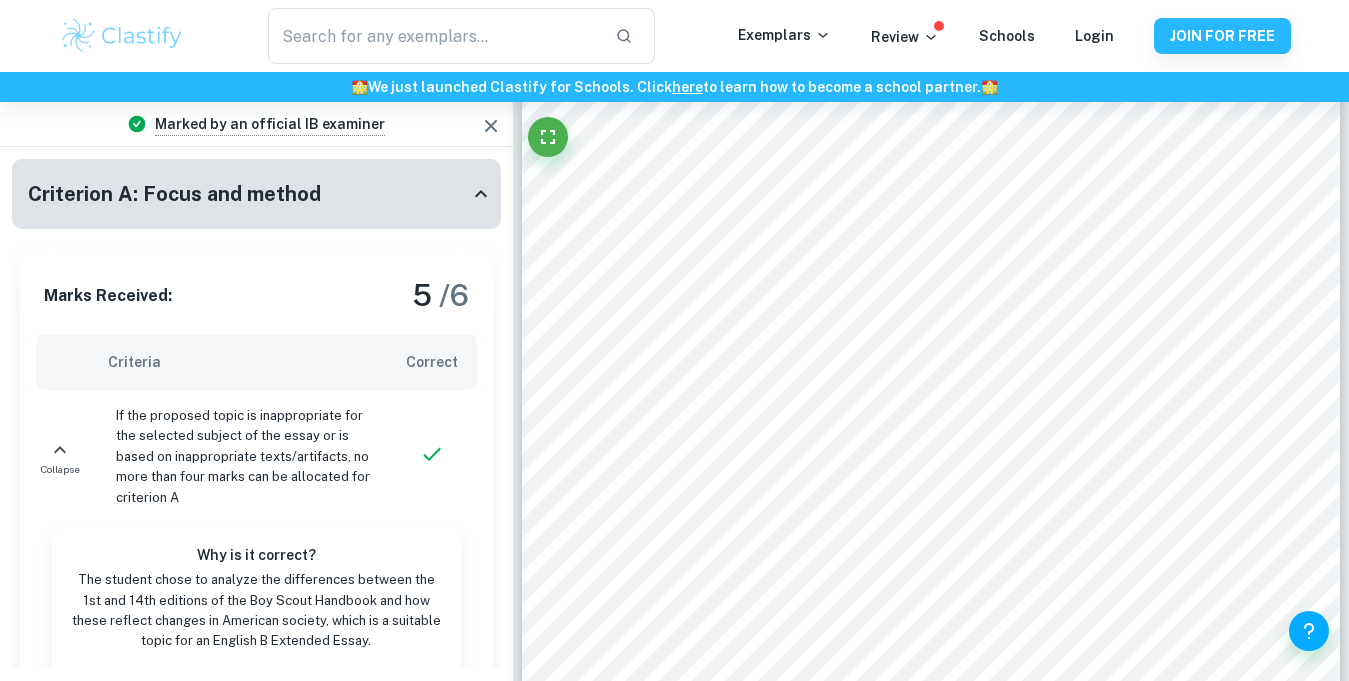 click on "Criterion A: Focus and method" at bounding box center (174, 194) 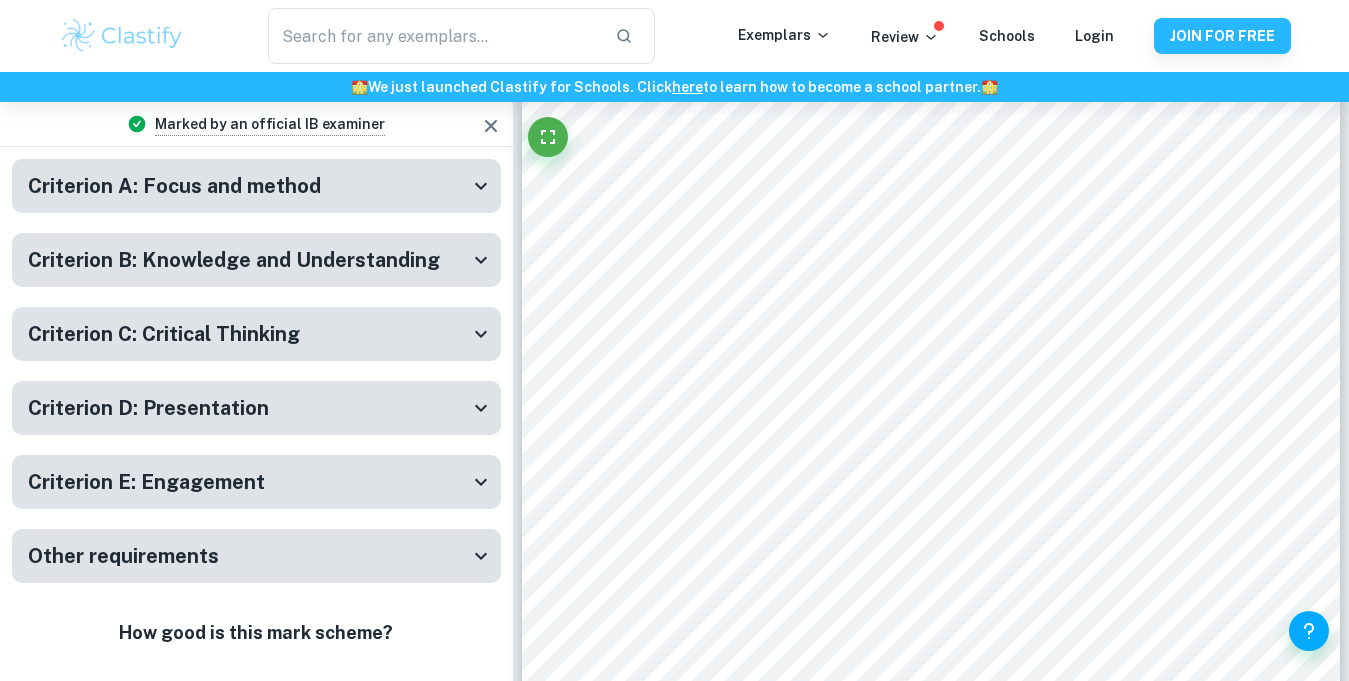 click on "Criterion A: Focus and method" at bounding box center (256, 186) 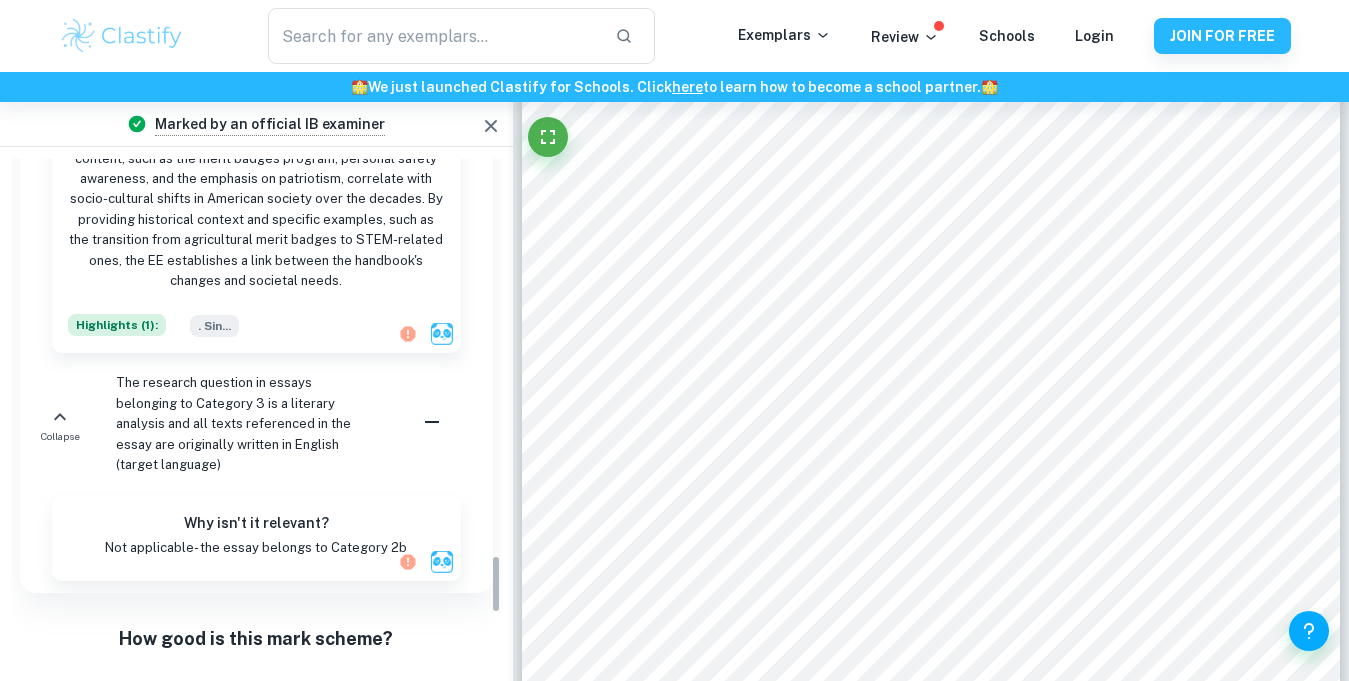 scroll, scrollTop: 3430, scrollLeft: 0, axis: vertical 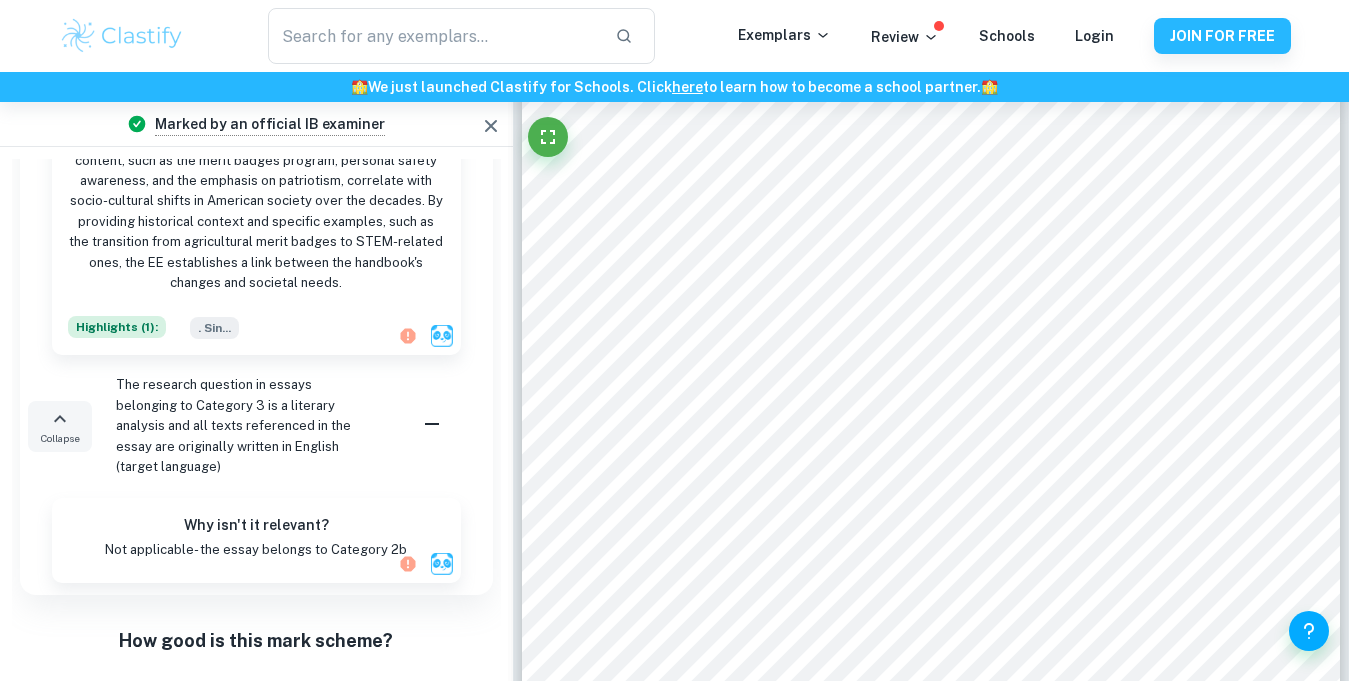 click on "Collapse" at bounding box center [60, 438] 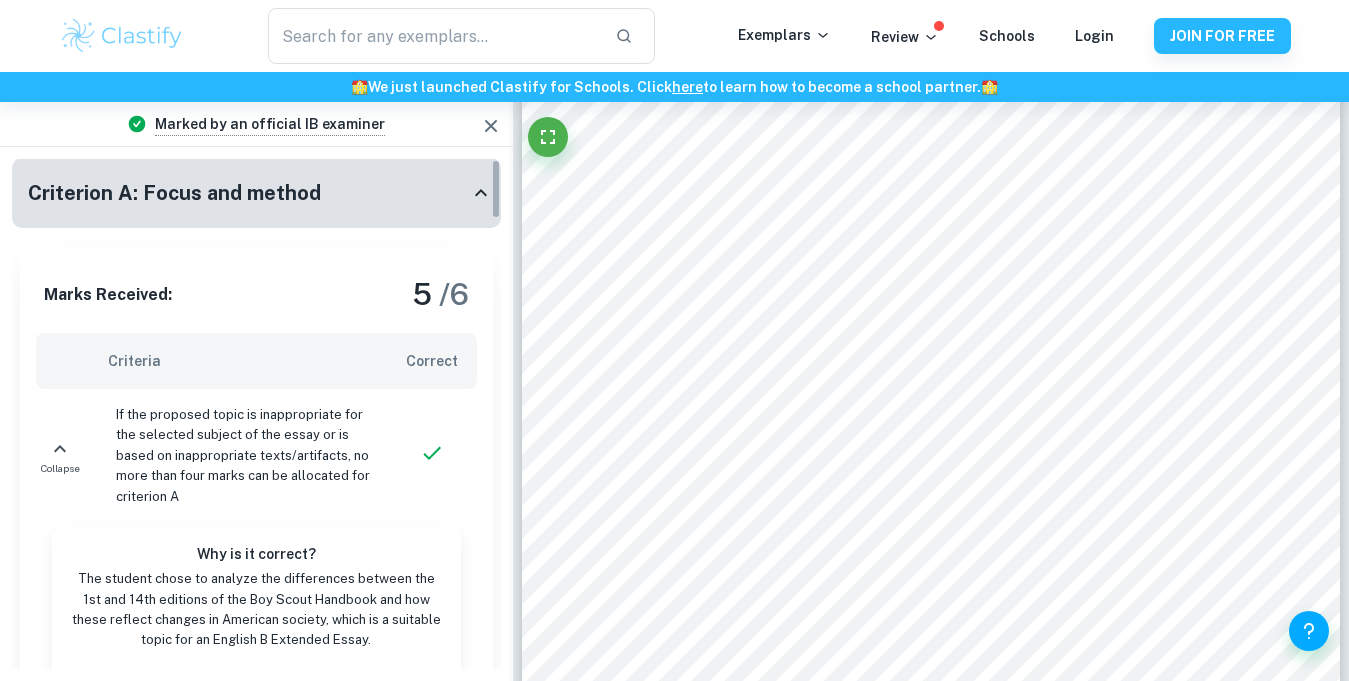 scroll, scrollTop: 0, scrollLeft: 0, axis: both 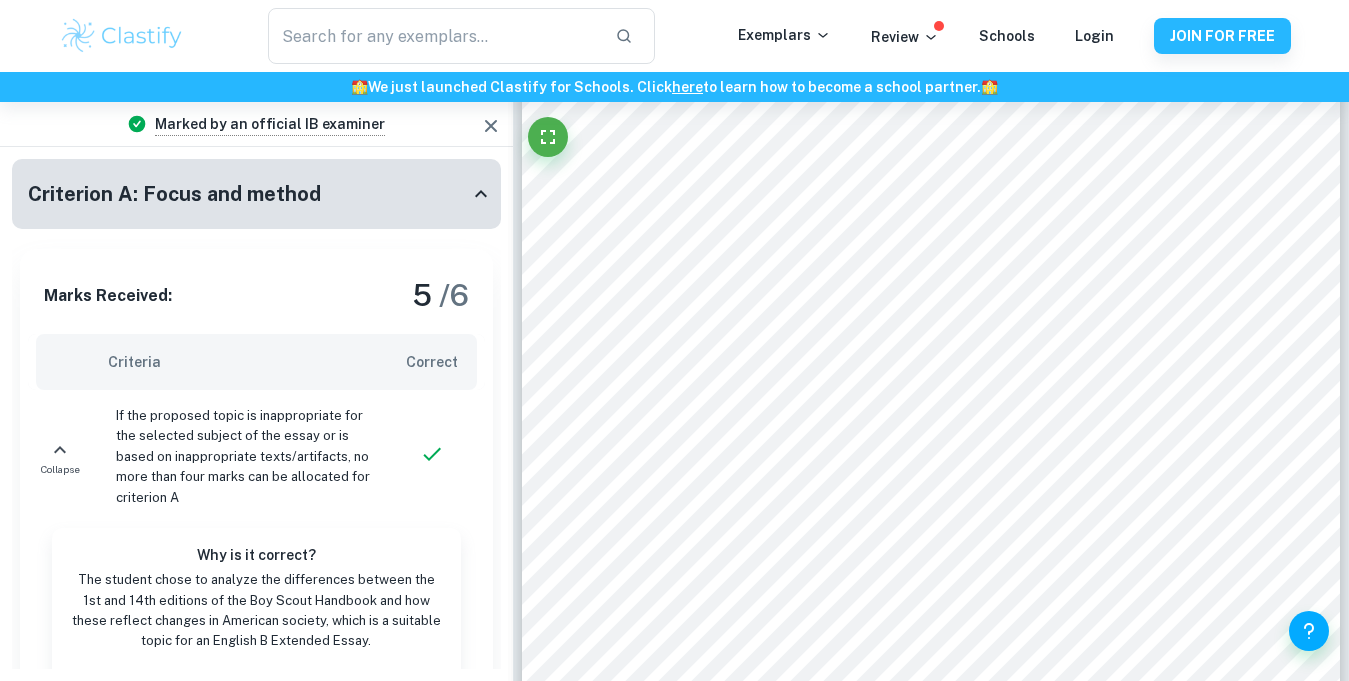 click on "Criterion A: Focus and method" at bounding box center [174, 194] 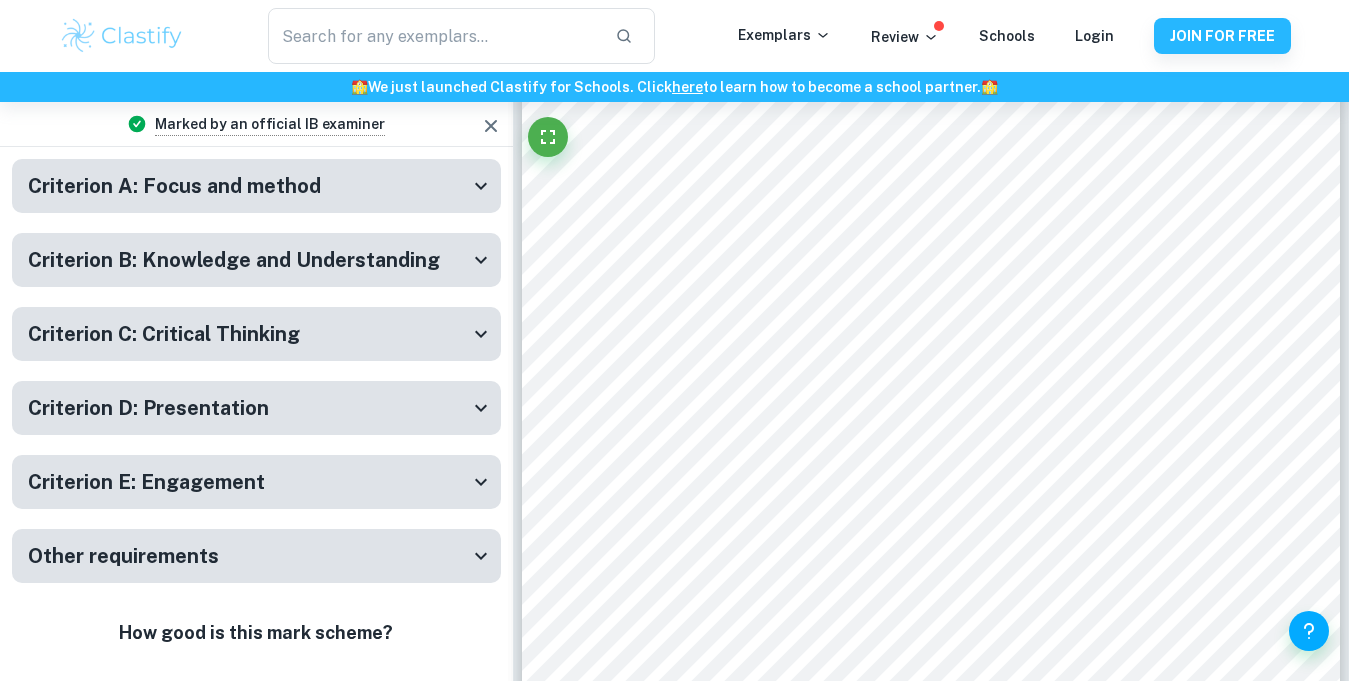 click on "Criterion B: Knowledge and Understanding" at bounding box center [234, 260] 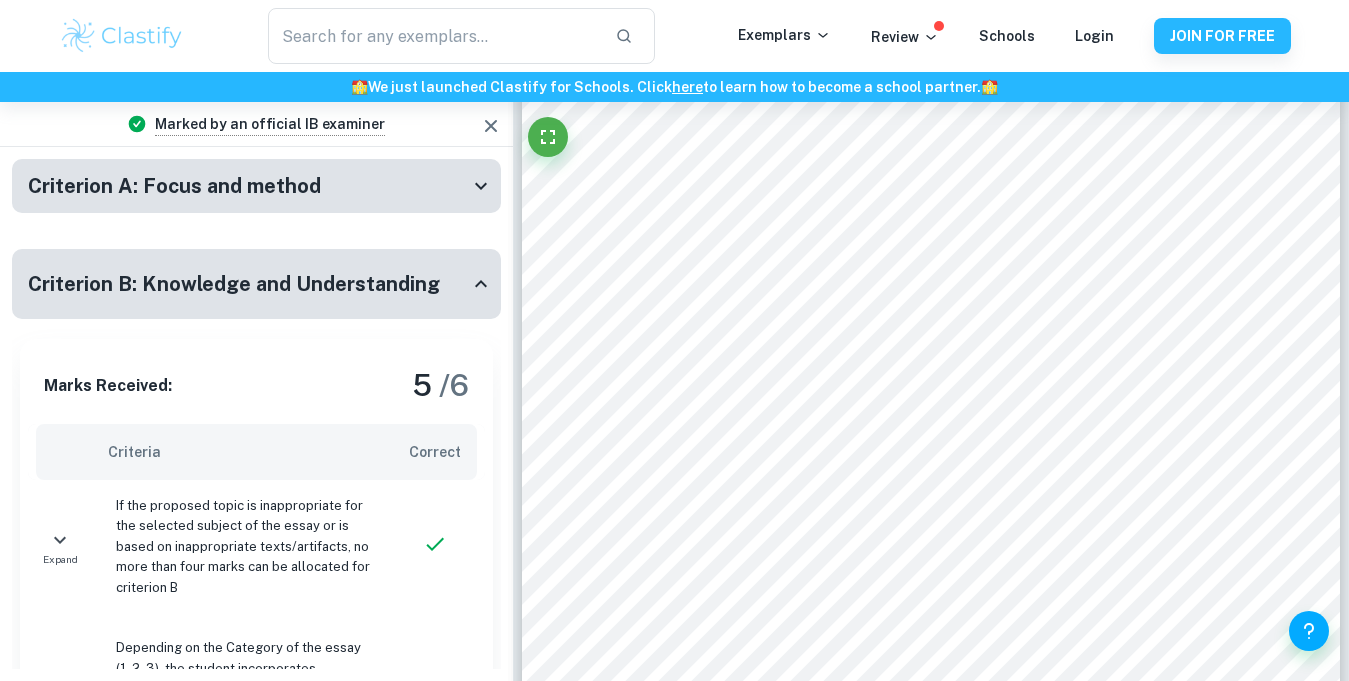 click on "Criterion B: Knowledge and Understanding" at bounding box center [234, 284] 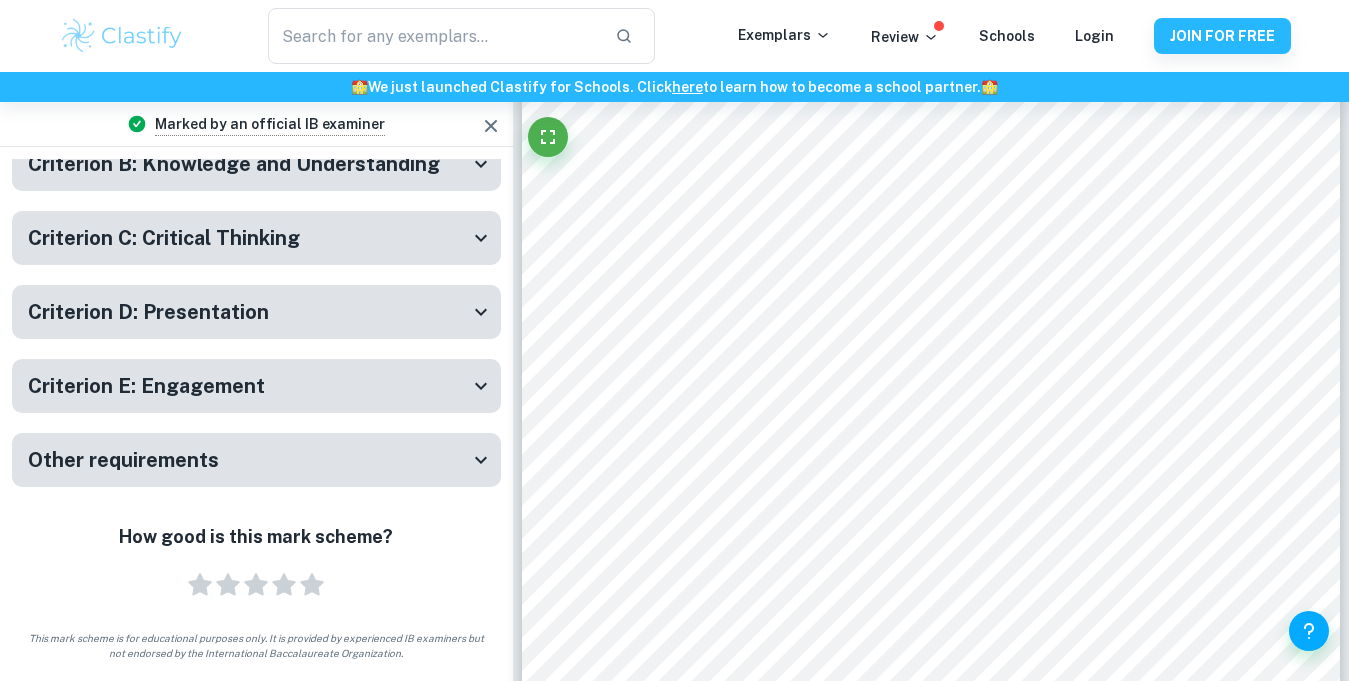 scroll, scrollTop: 0, scrollLeft: 0, axis: both 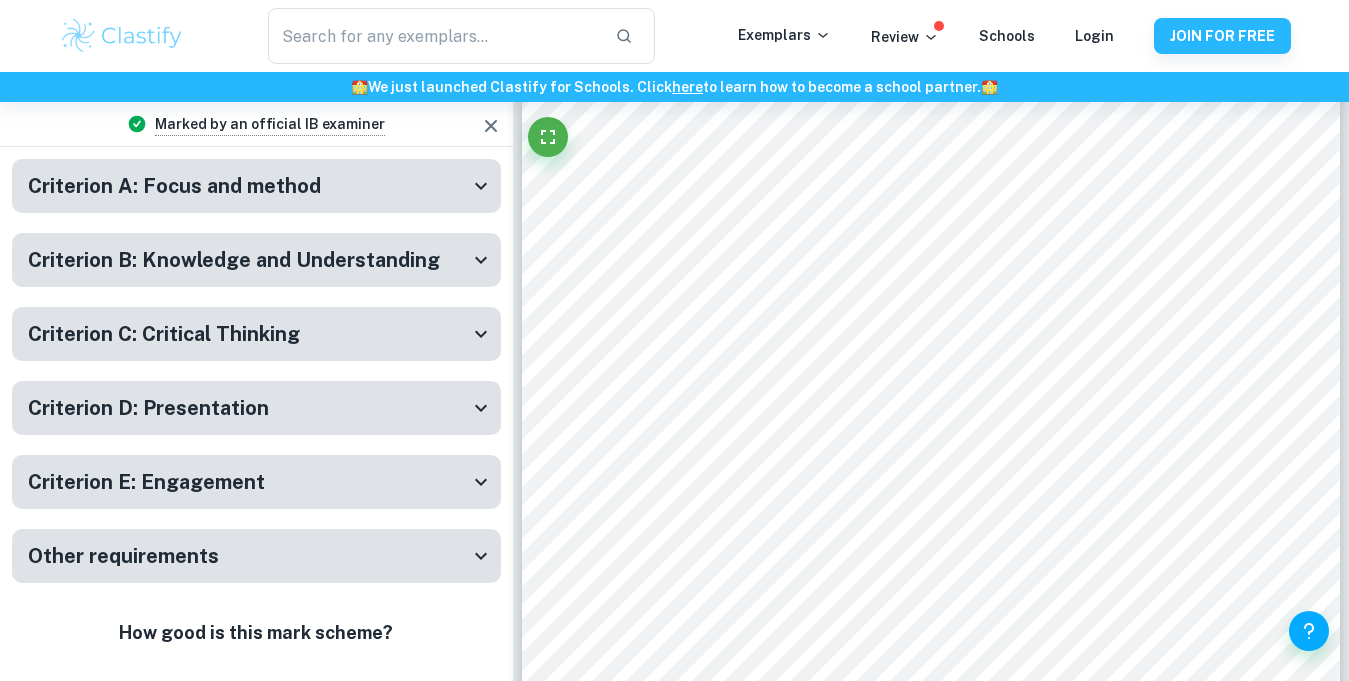 click 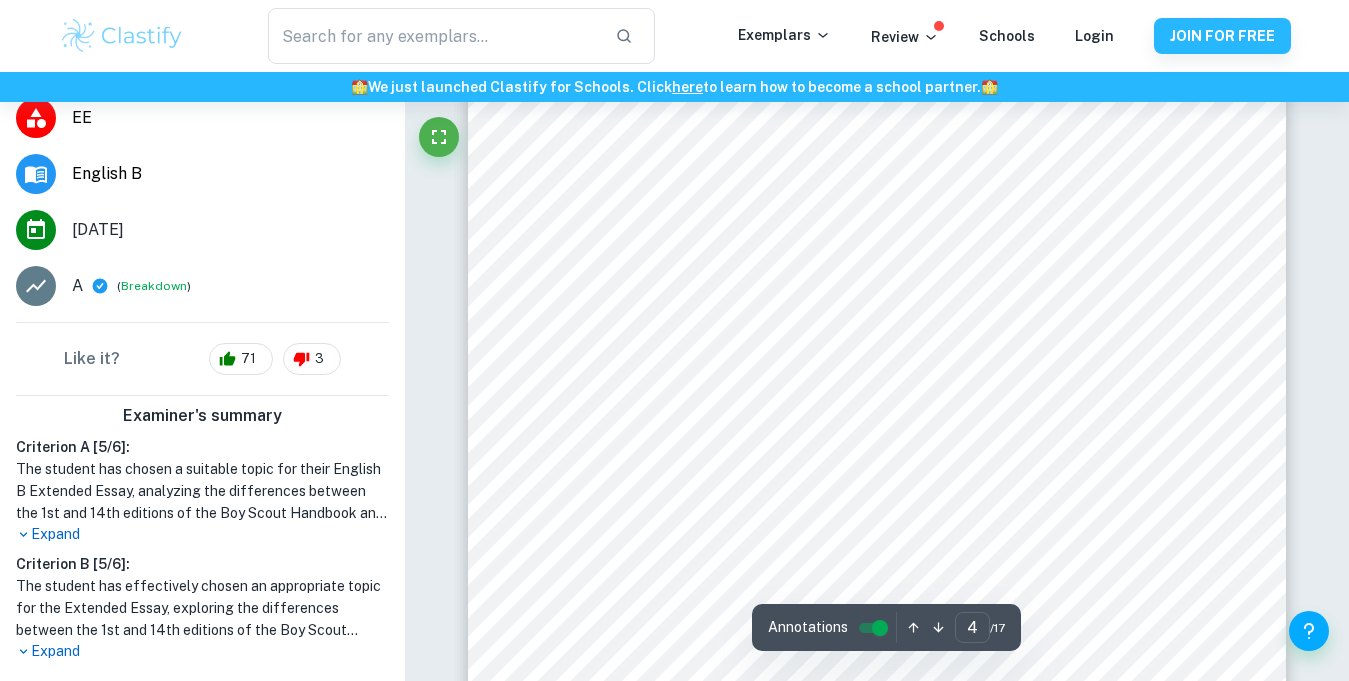 scroll, scrollTop: 311, scrollLeft: 0, axis: vertical 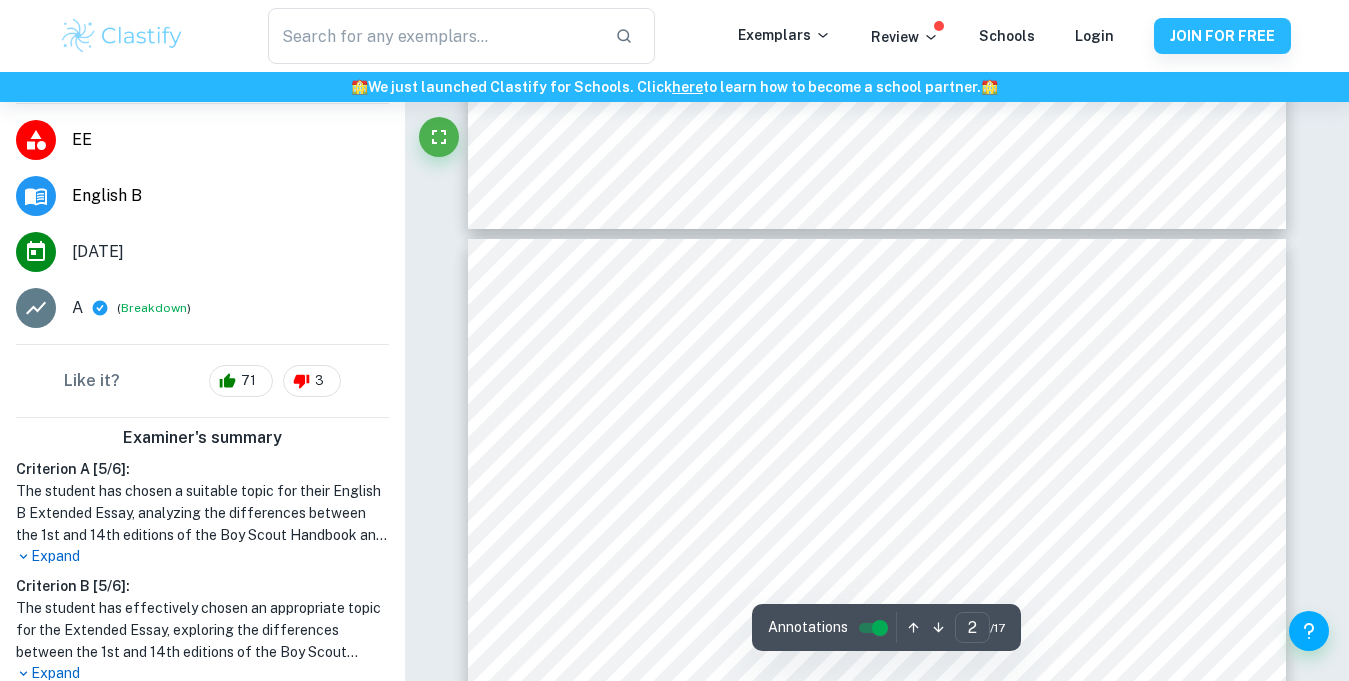 type on "1" 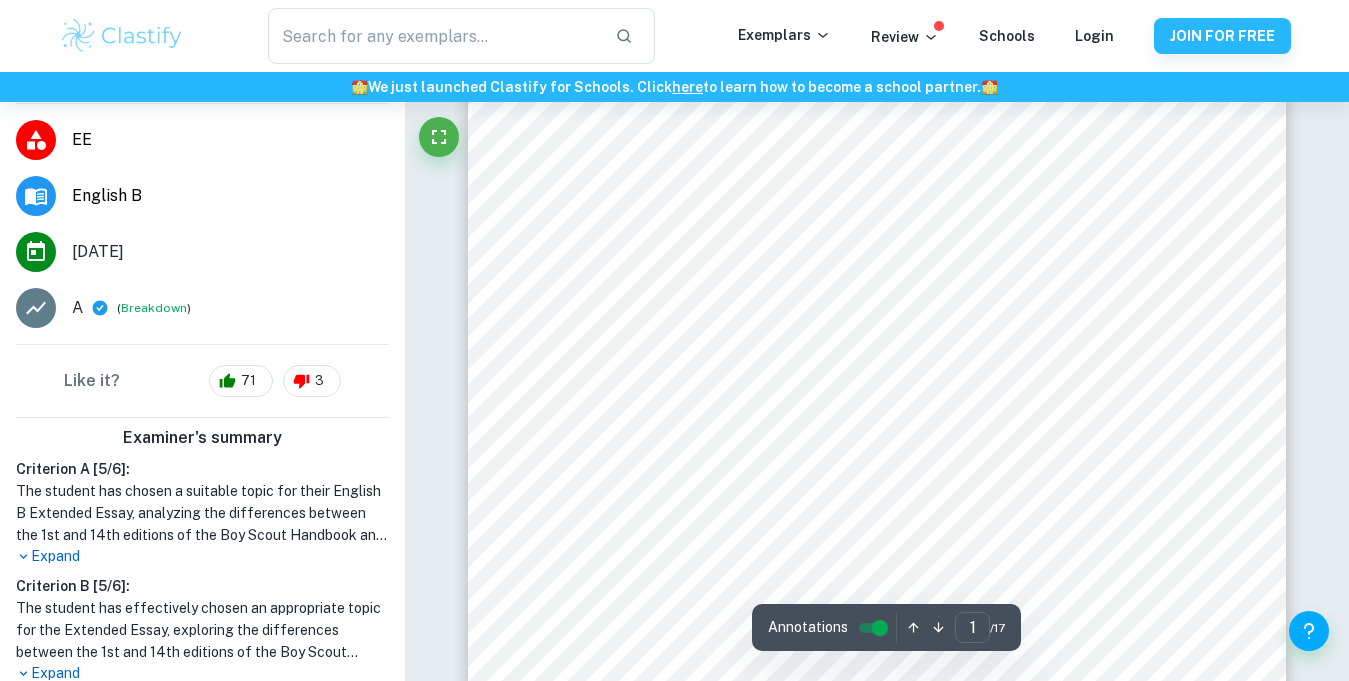 scroll, scrollTop: 267, scrollLeft: 0, axis: vertical 